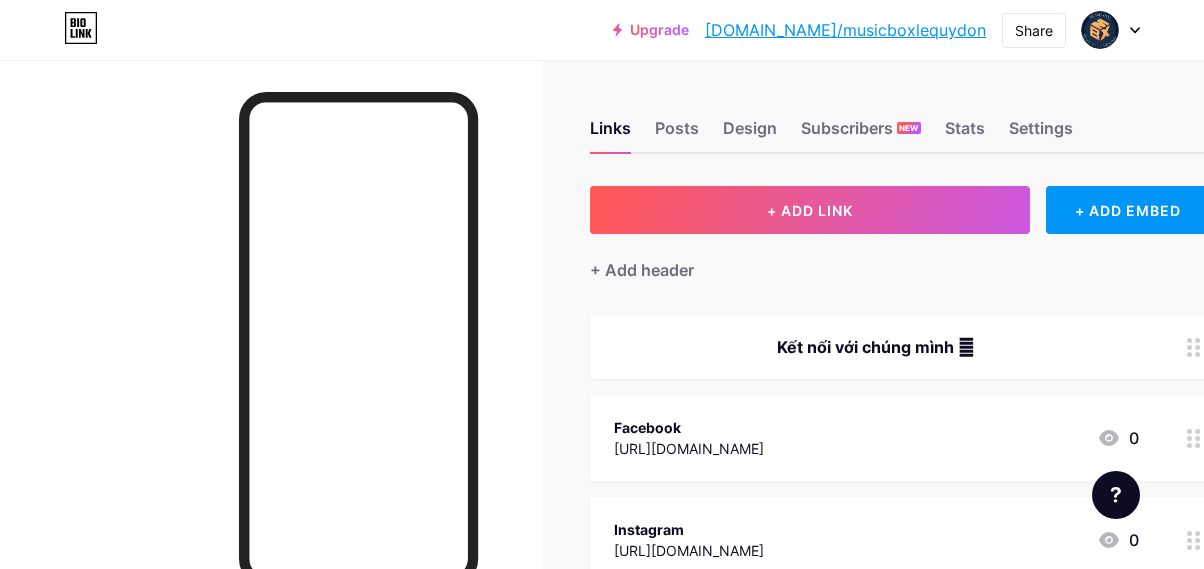 scroll, scrollTop: 0, scrollLeft: 0, axis: both 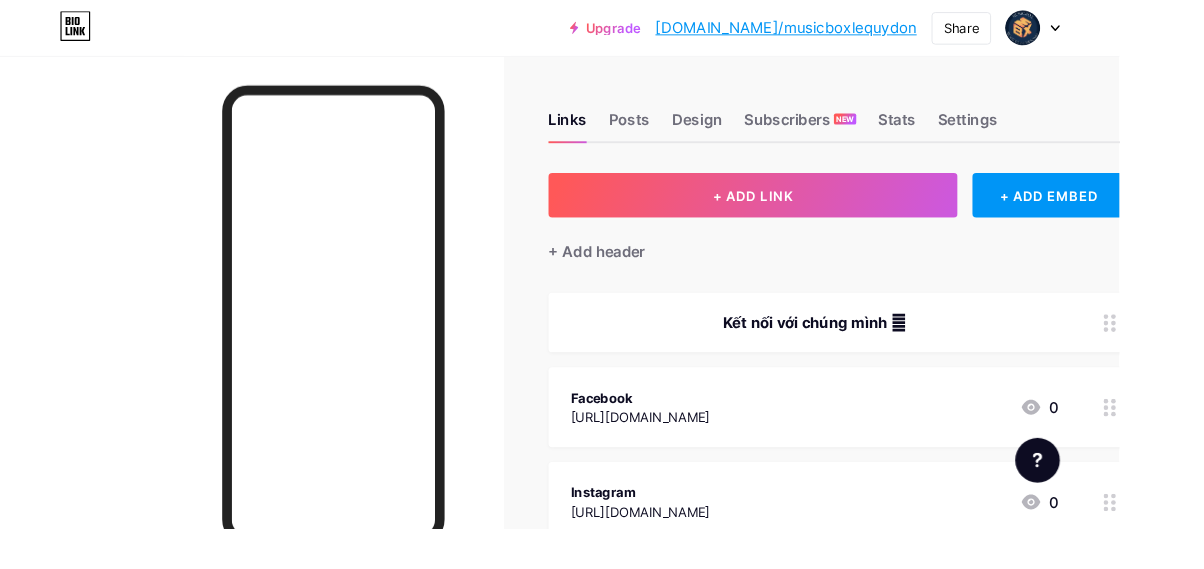 click at bounding box center [1100, 30] 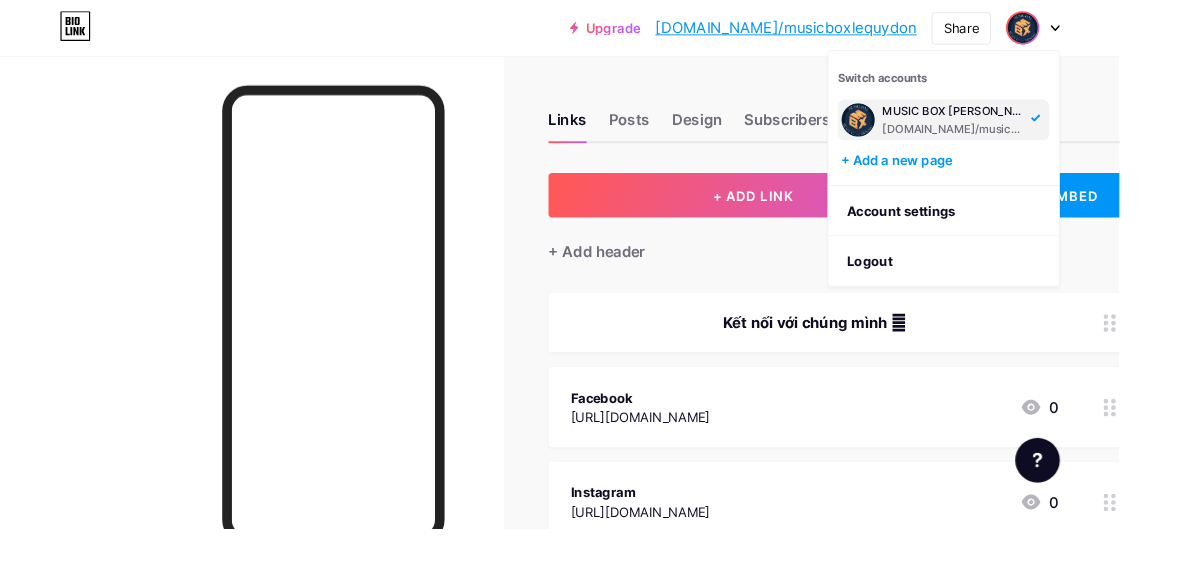 click on "MUSIC BOX [PERSON_NAME] 🎵🎶" at bounding box center [1026, 120] 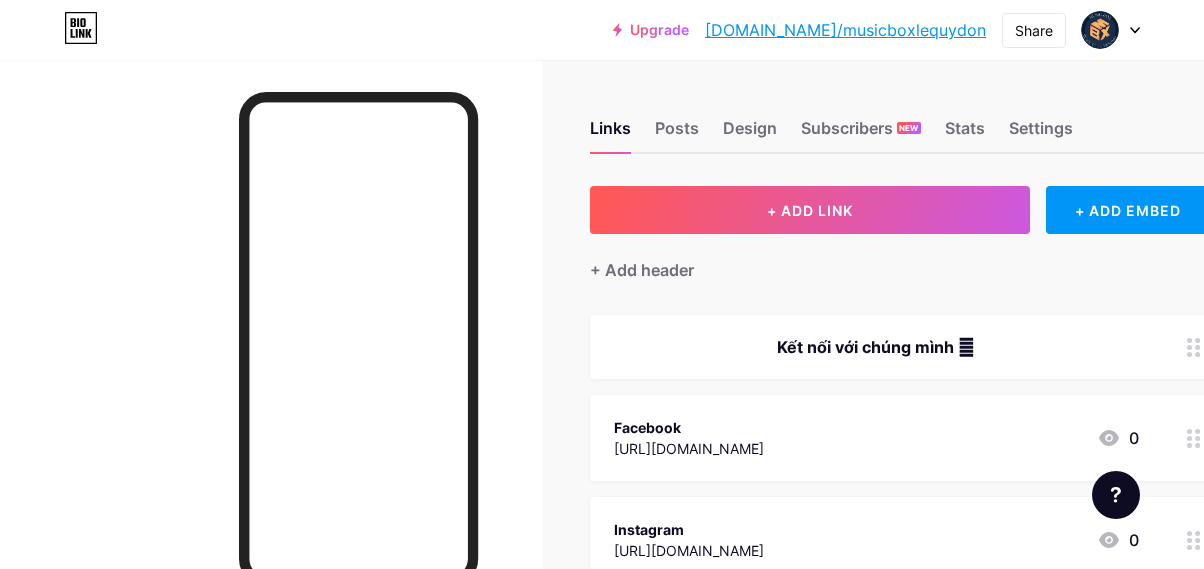 scroll, scrollTop: 0, scrollLeft: 0, axis: both 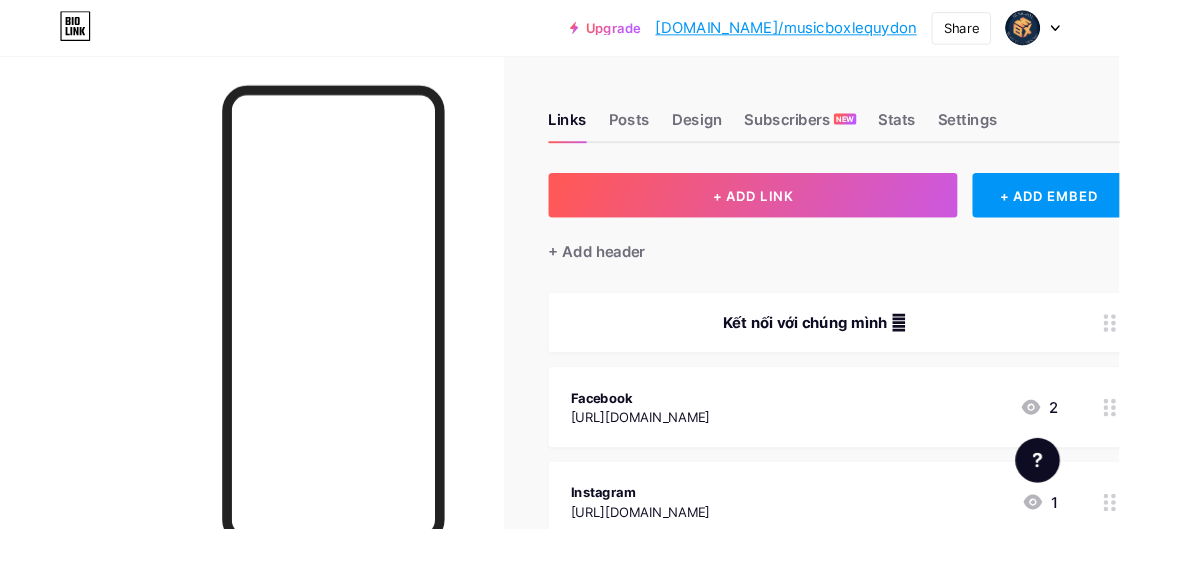 click on "Design" at bounding box center (750, 134) 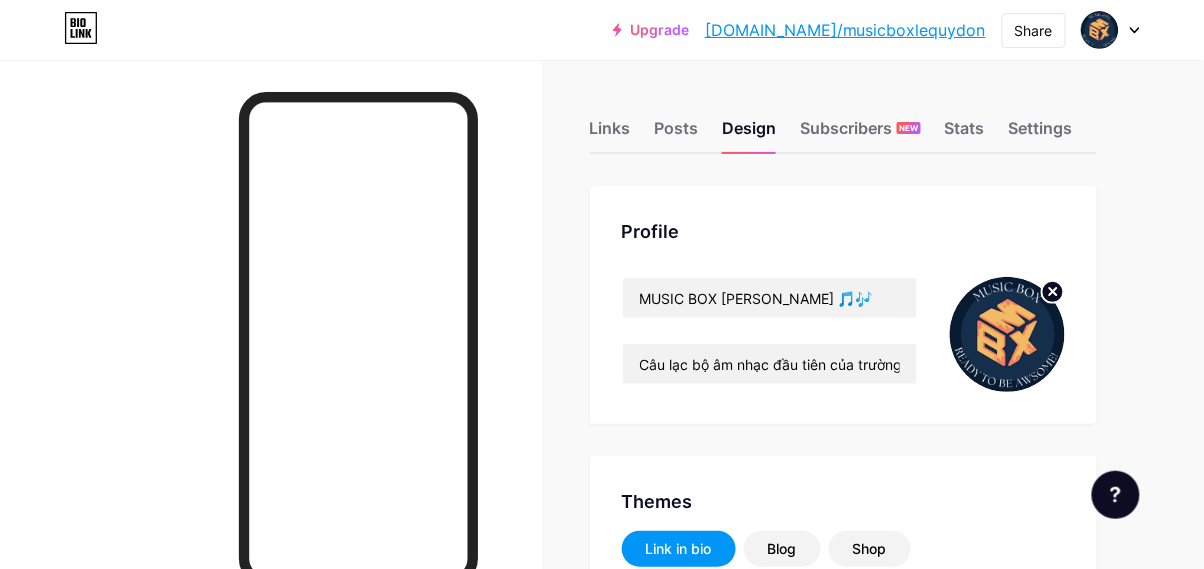 click at bounding box center (1007, 334) 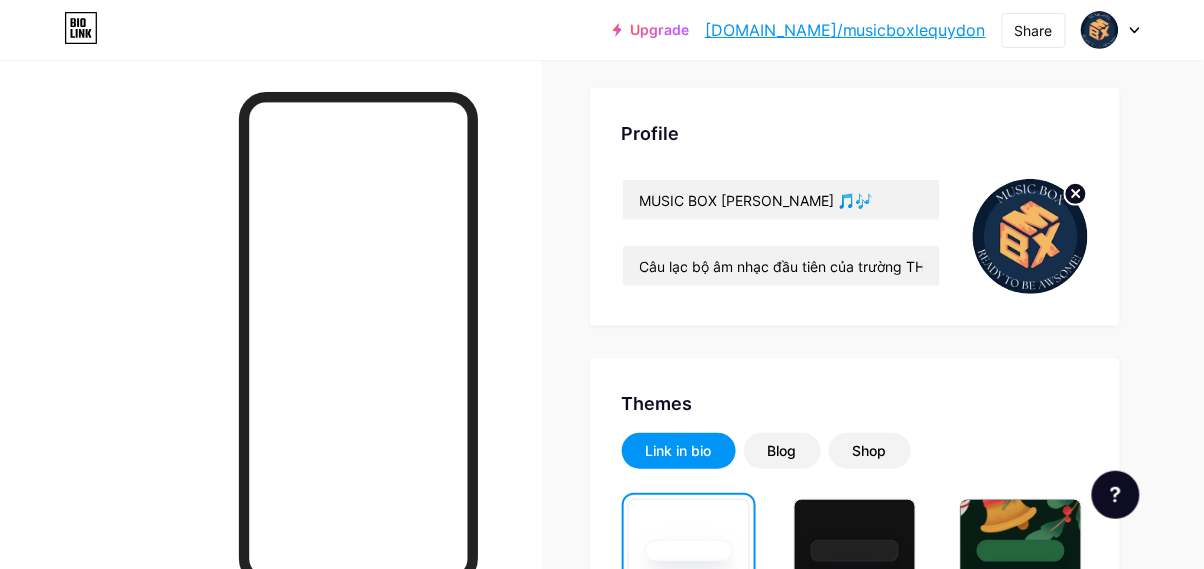 click on "Blog" at bounding box center (782, 451) 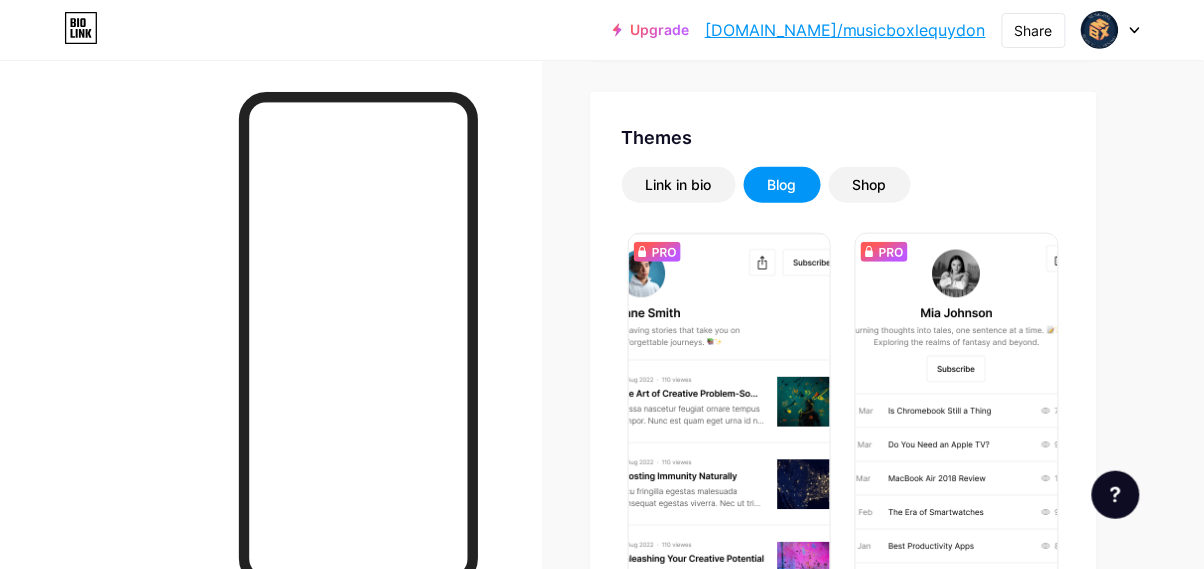 scroll, scrollTop: 365, scrollLeft: 0, axis: vertical 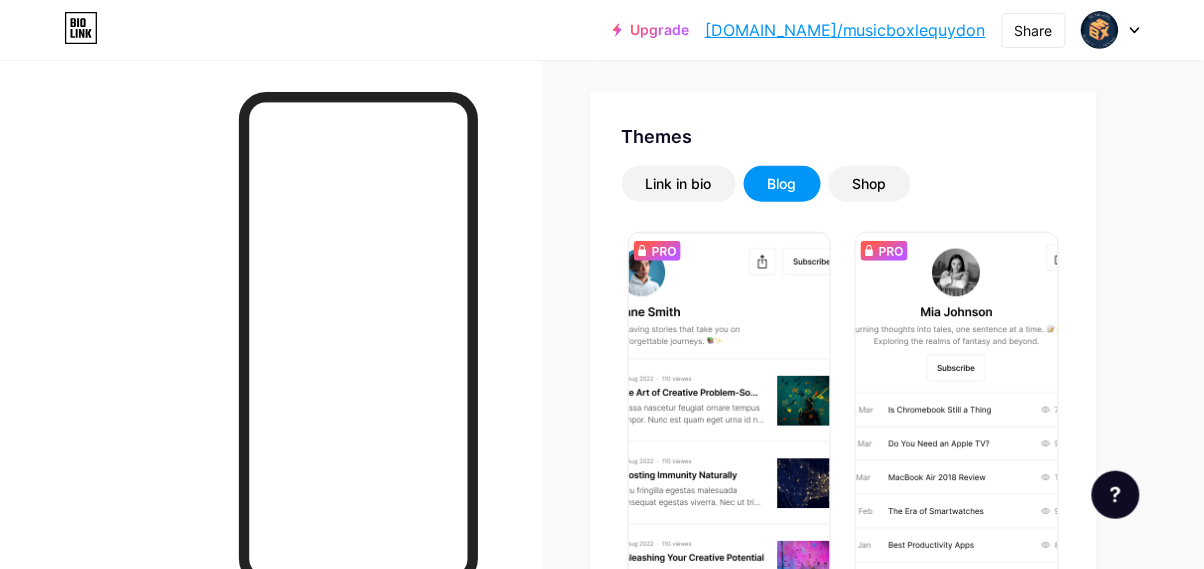 click on "Shop" at bounding box center [870, 184] 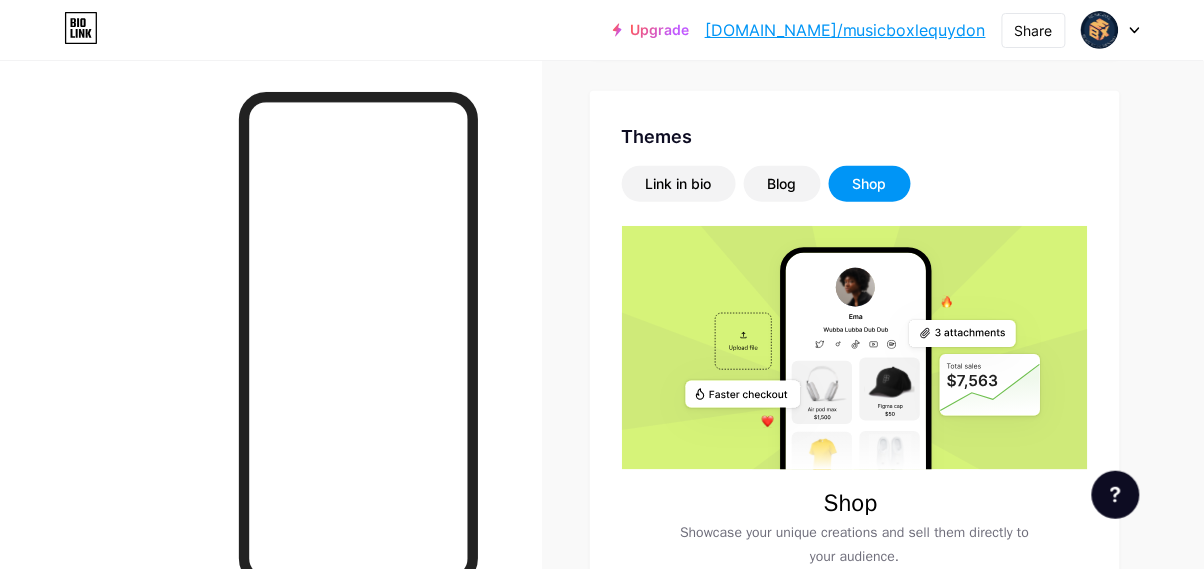click on "Shop" at bounding box center [870, 184] 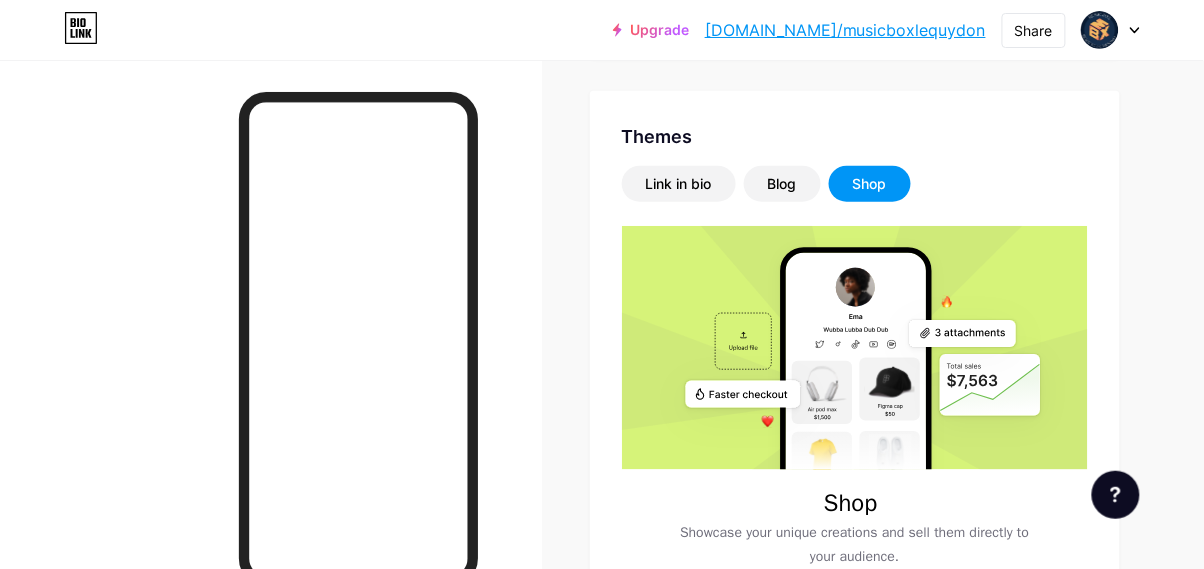 click on "Link in bio" at bounding box center [679, 184] 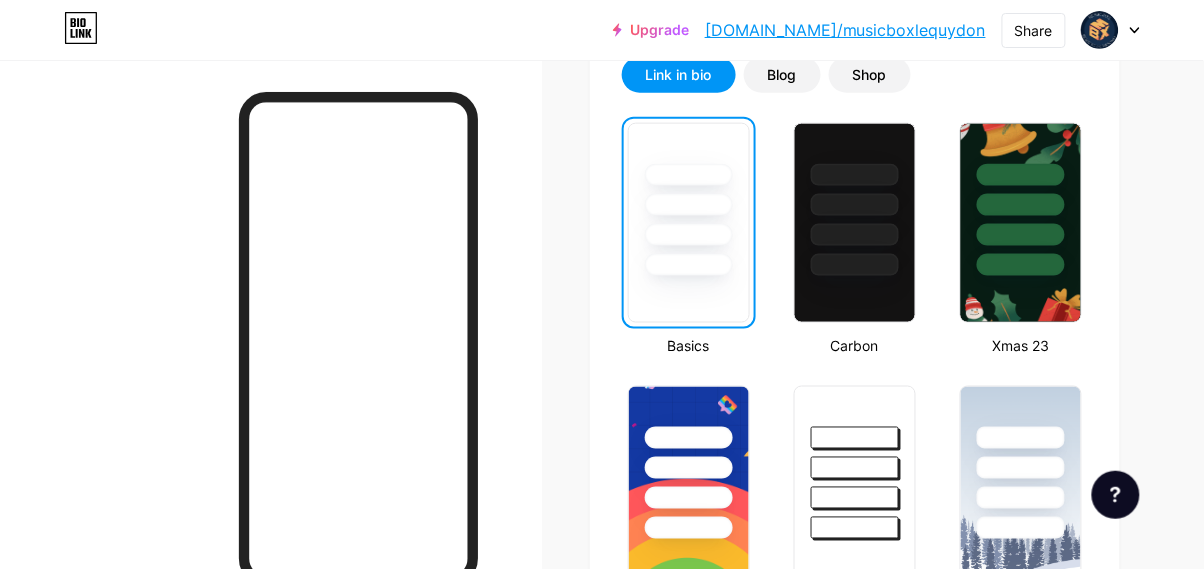scroll, scrollTop: 475, scrollLeft: 0, axis: vertical 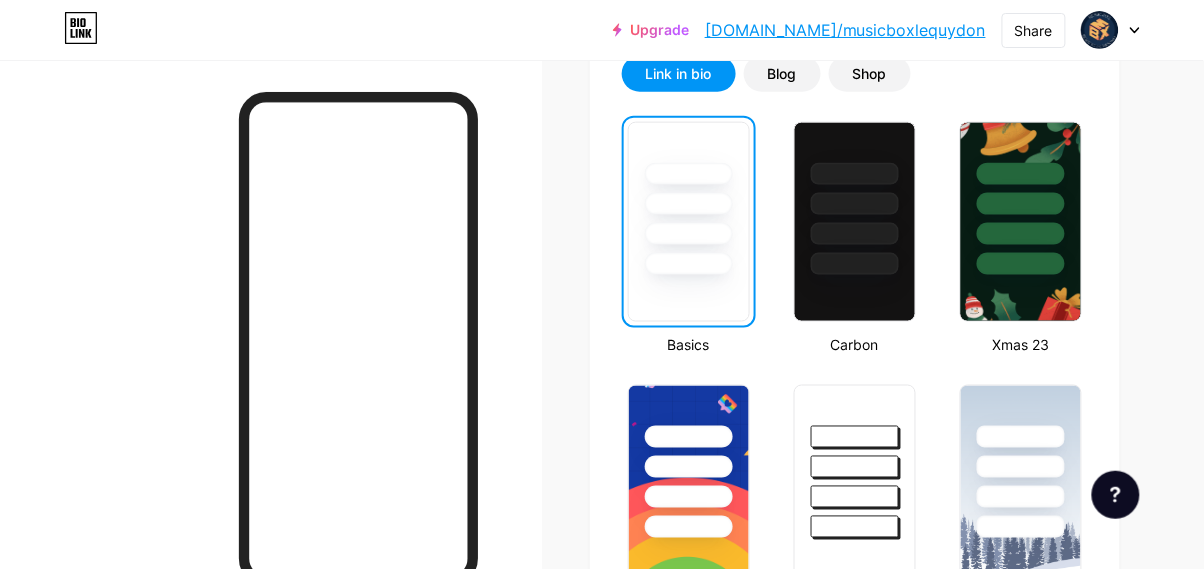 click at bounding box center (855, 222) 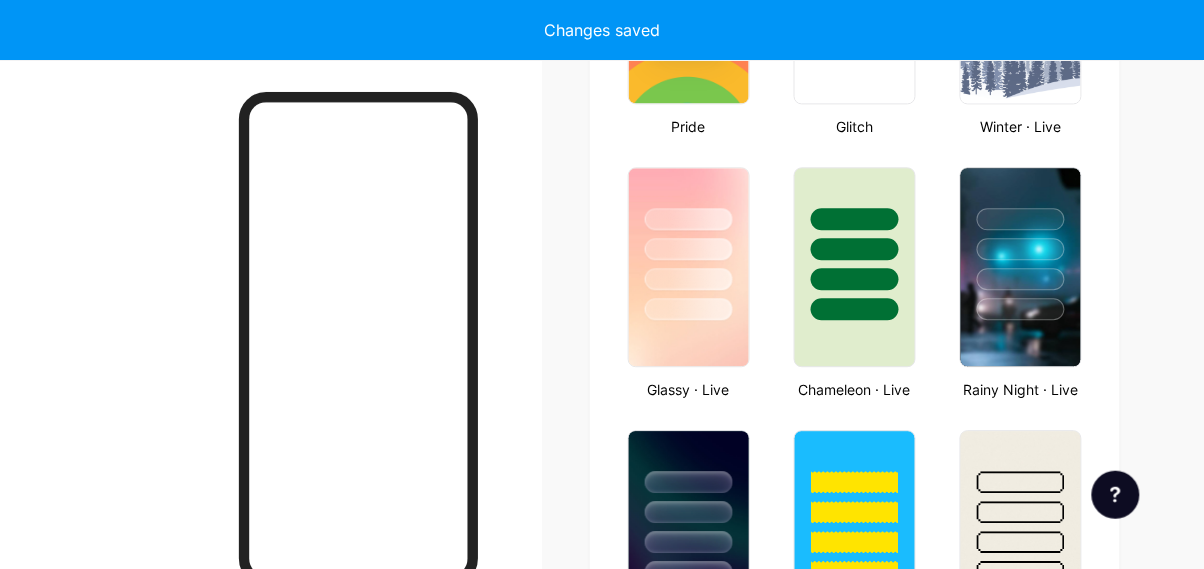 scroll, scrollTop: 957, scrollLeft: 0, axis: vertical 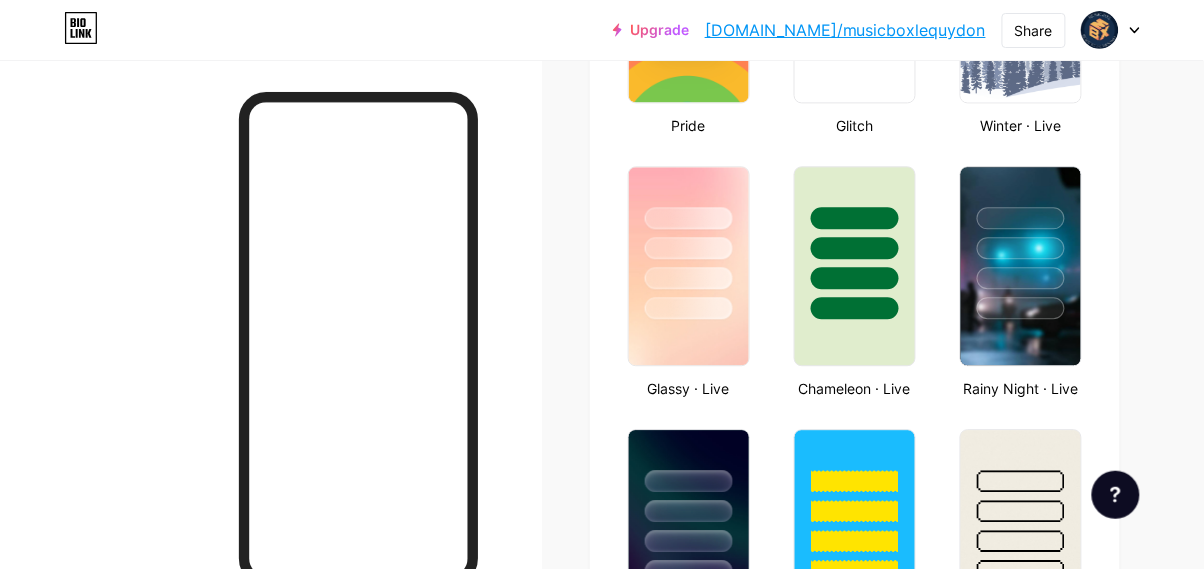 click at bounding box center (689, 308) 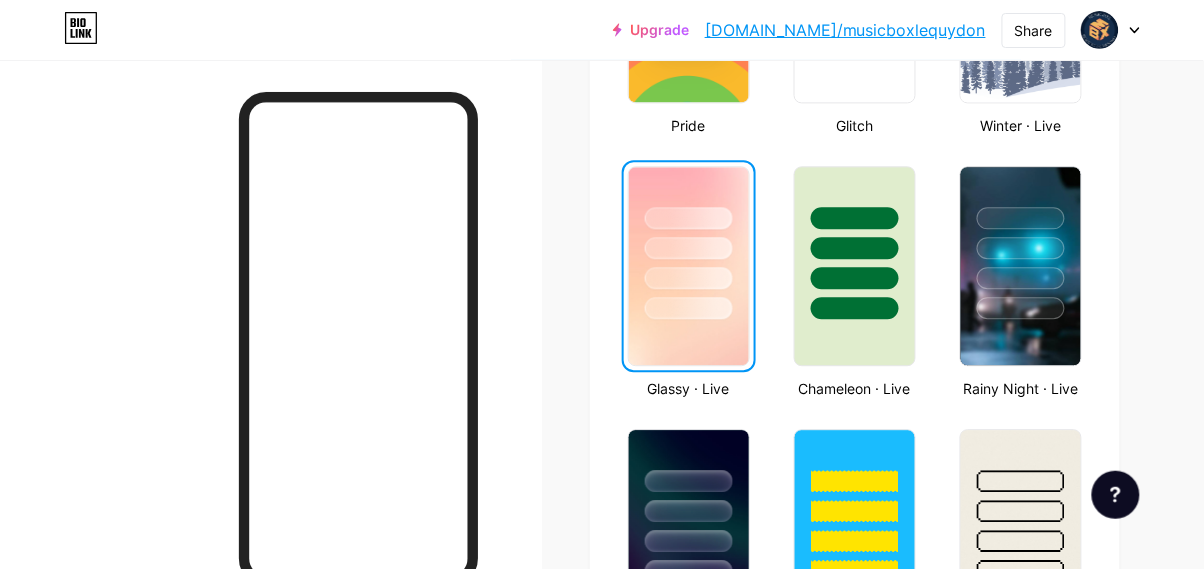 click at bounding box center (689, 506) 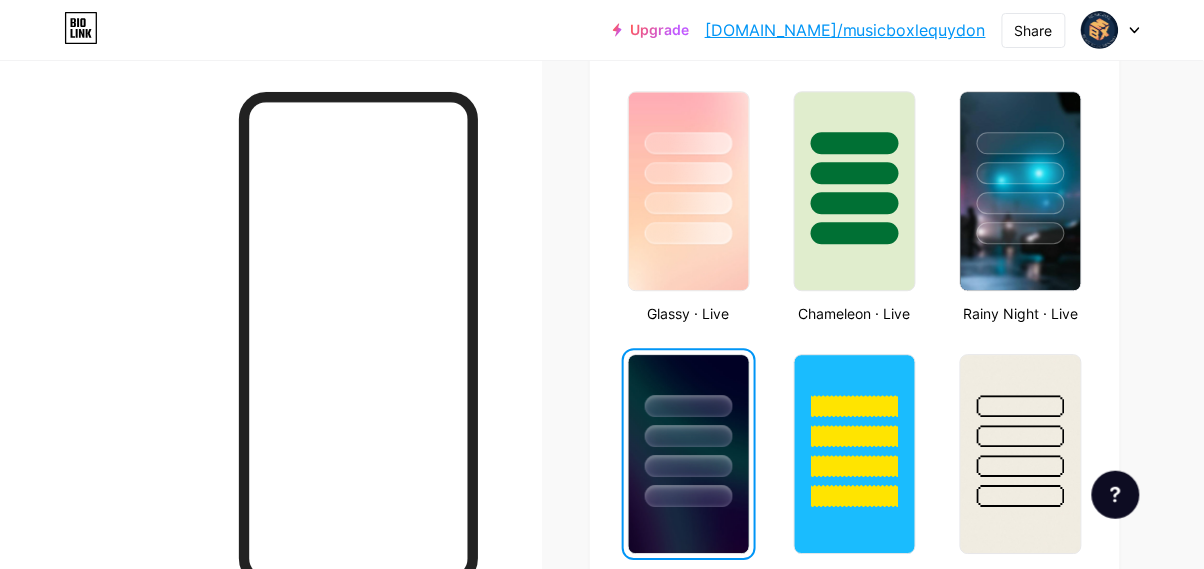 scroll, scrollTop: 1034, scrollLeft: 0, axis: vertical 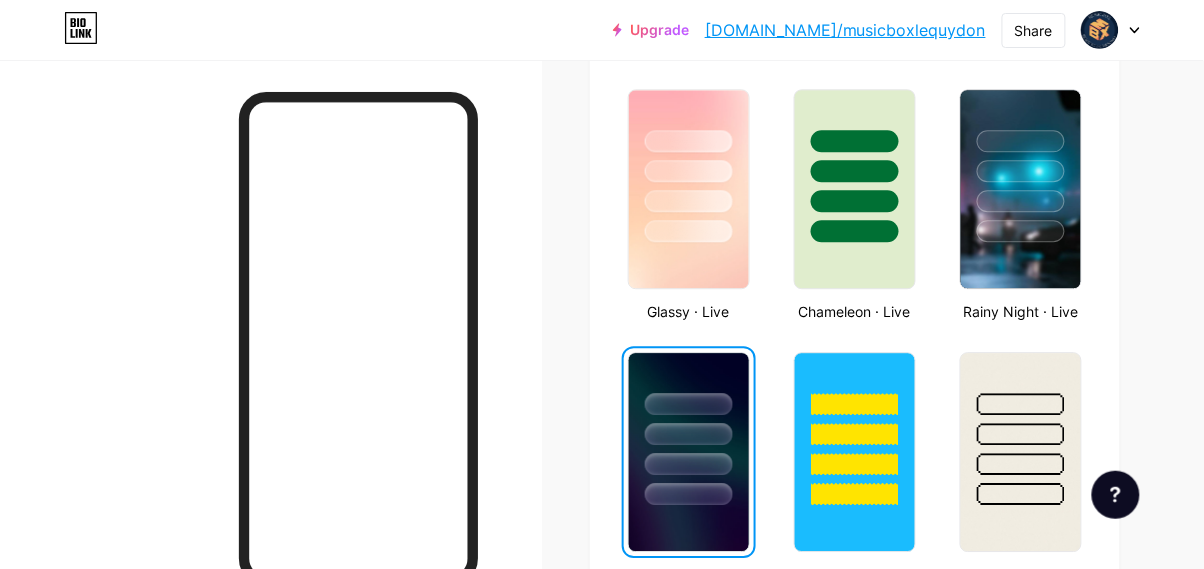 click at bounding box center [1021, 494] 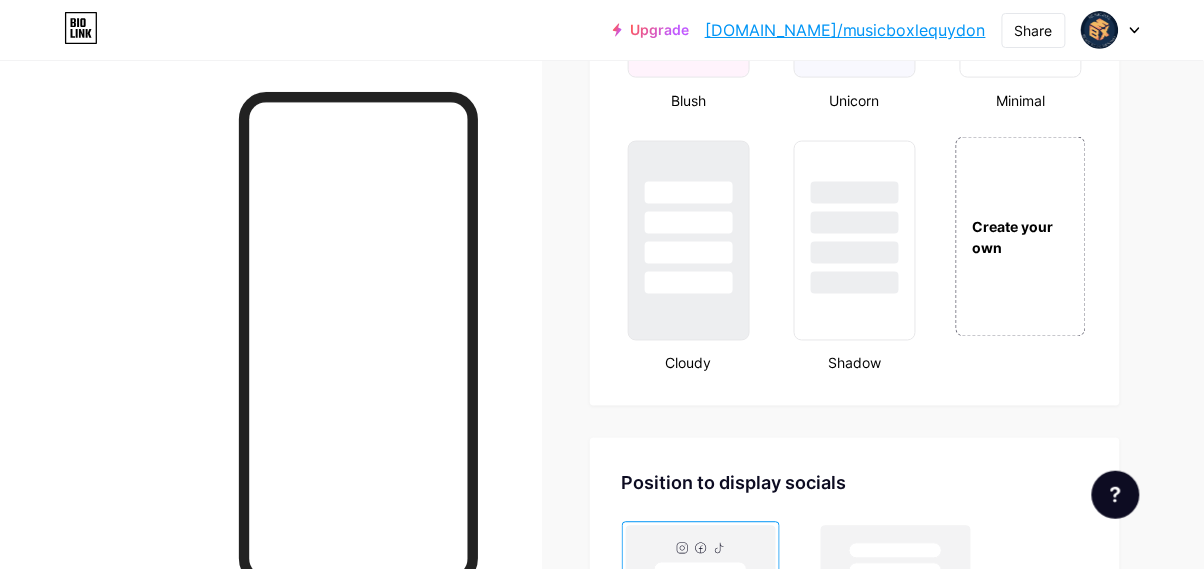 scroll, scrollTop: 2296, scrollLeft: 0, axis: vertical 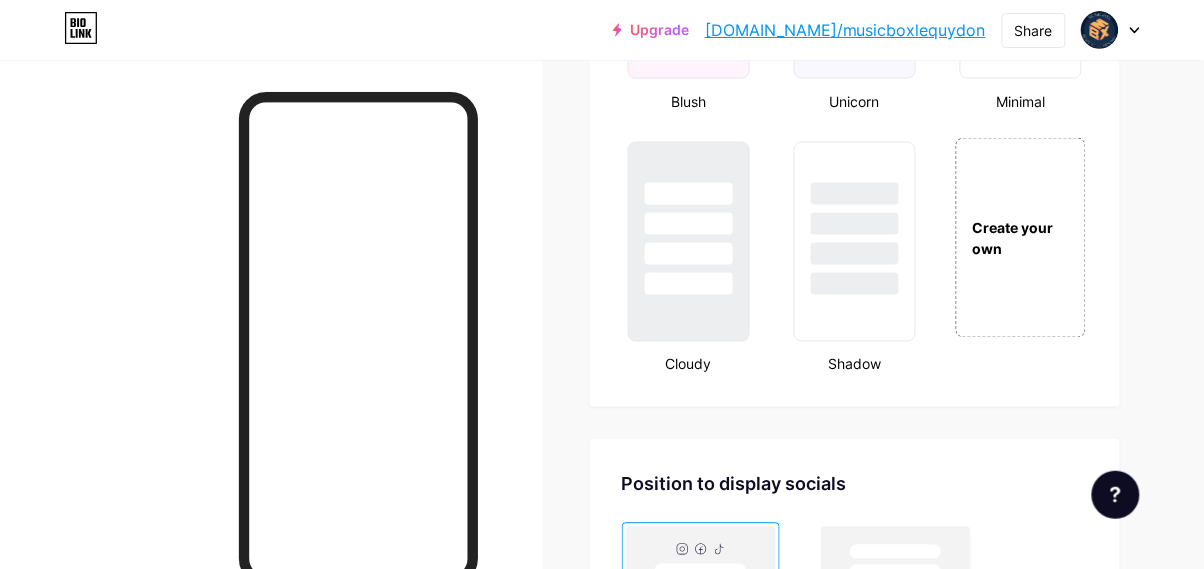 click on "Create your own" at bounding box center [1021, 238] 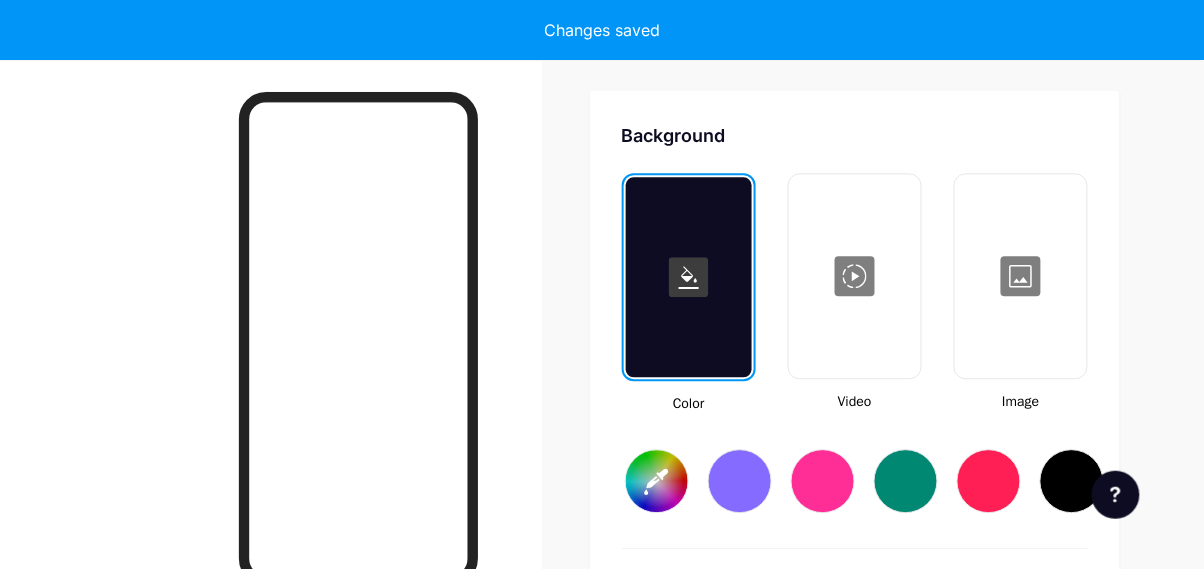scroll, scrollTop: 2653, scrollLeft: 0, axis: vertical 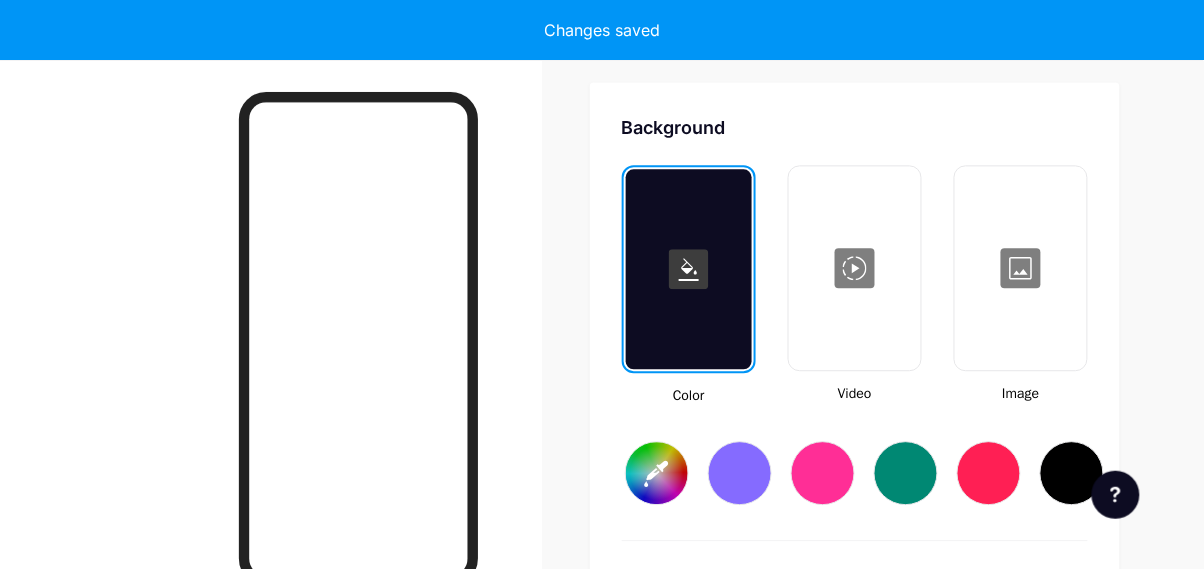 type on "#ffffff" 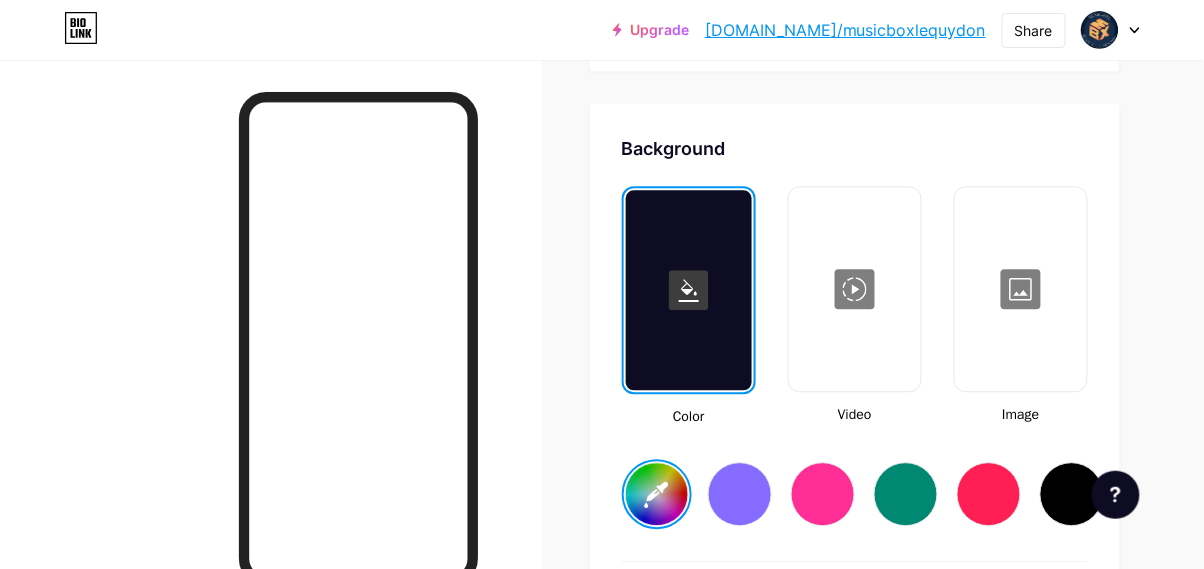 scroll, scrollTop: 2626, scrollLeft: 0, axis: vertical 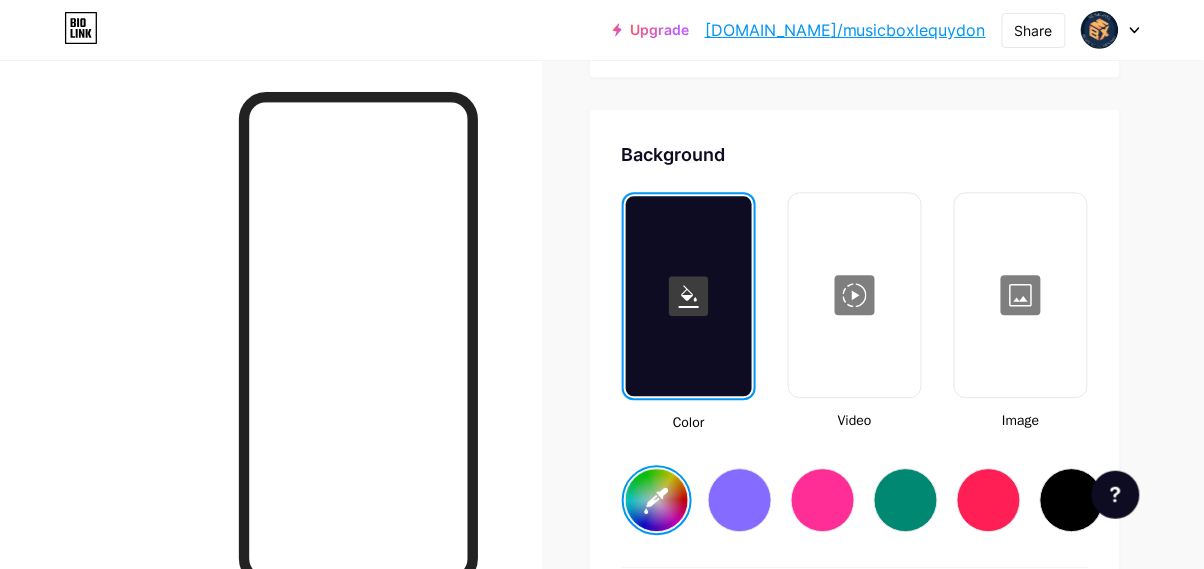 click on "#ffffff" at bounding box center (657, 500) 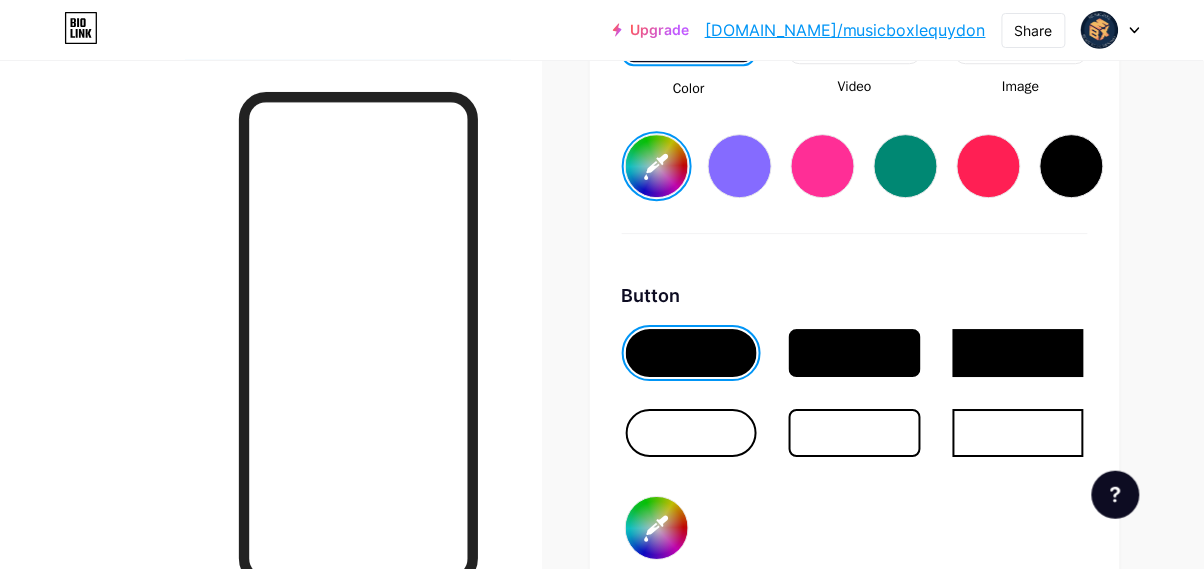 scroll, scrollTop: 2970, scrollLeft: 0, axis: vertical 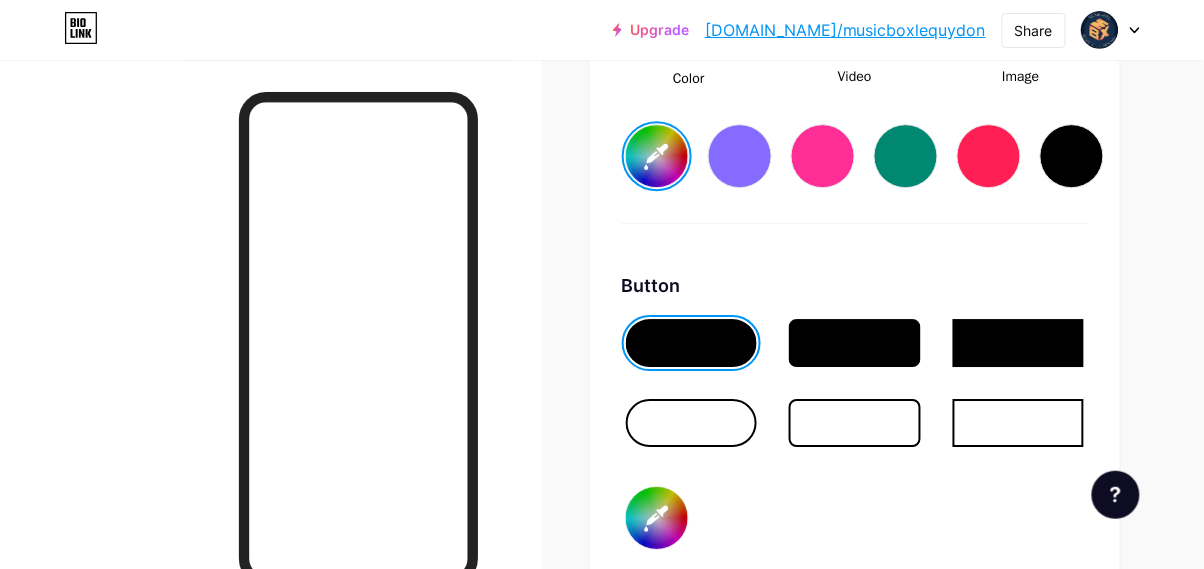 click on "#000000" at bounding box center (657, 518) 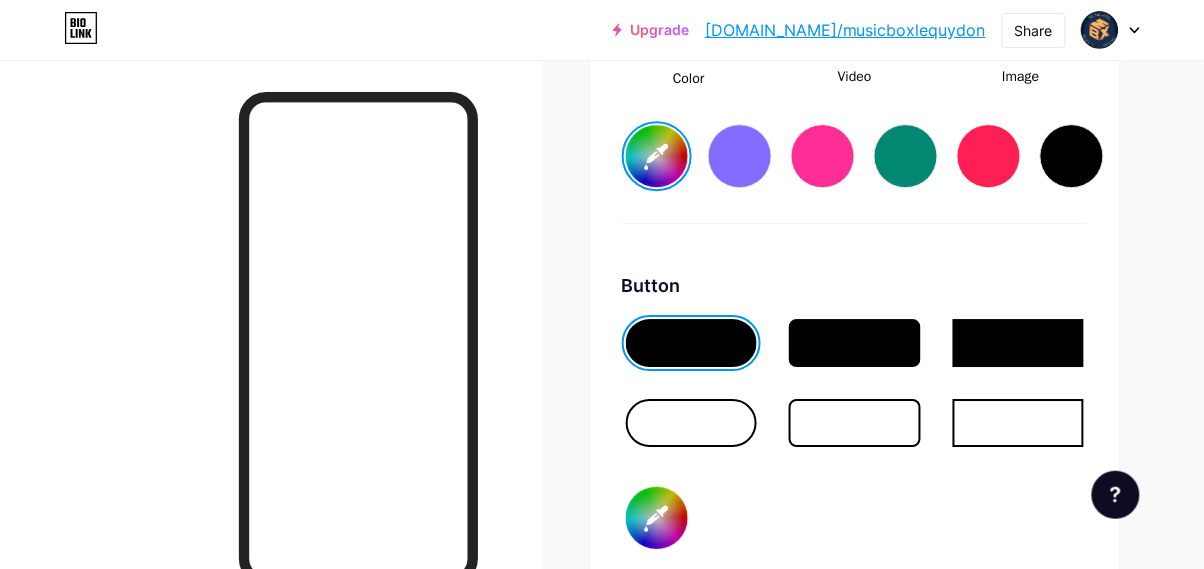 click at bounding box center (691, 423) 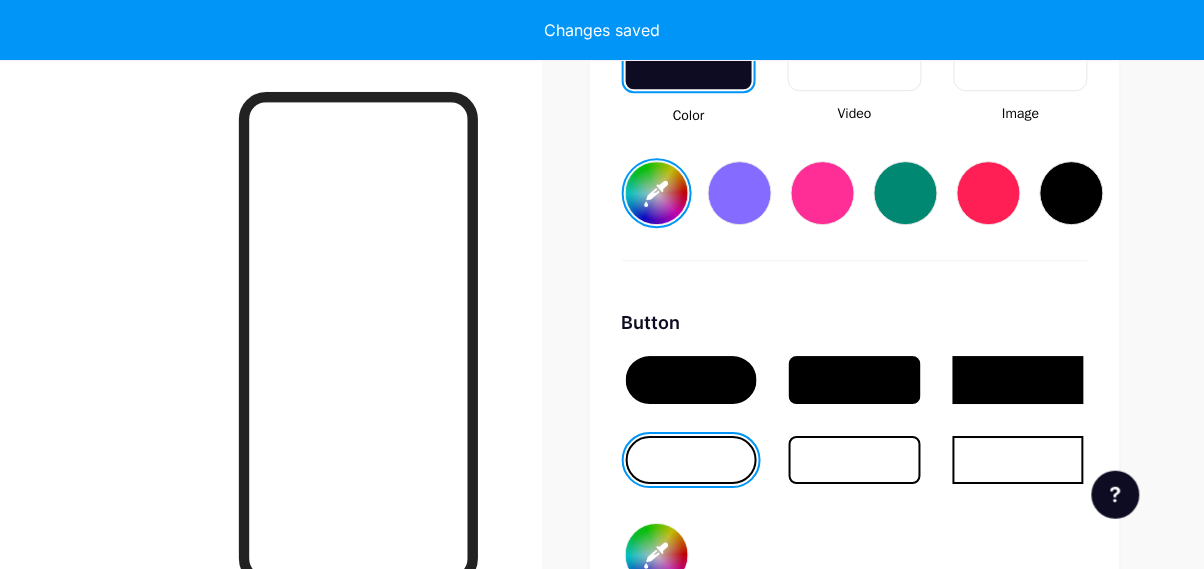 scroll, scrollTop: 2925, scrollLeft: 0, axis: vertical 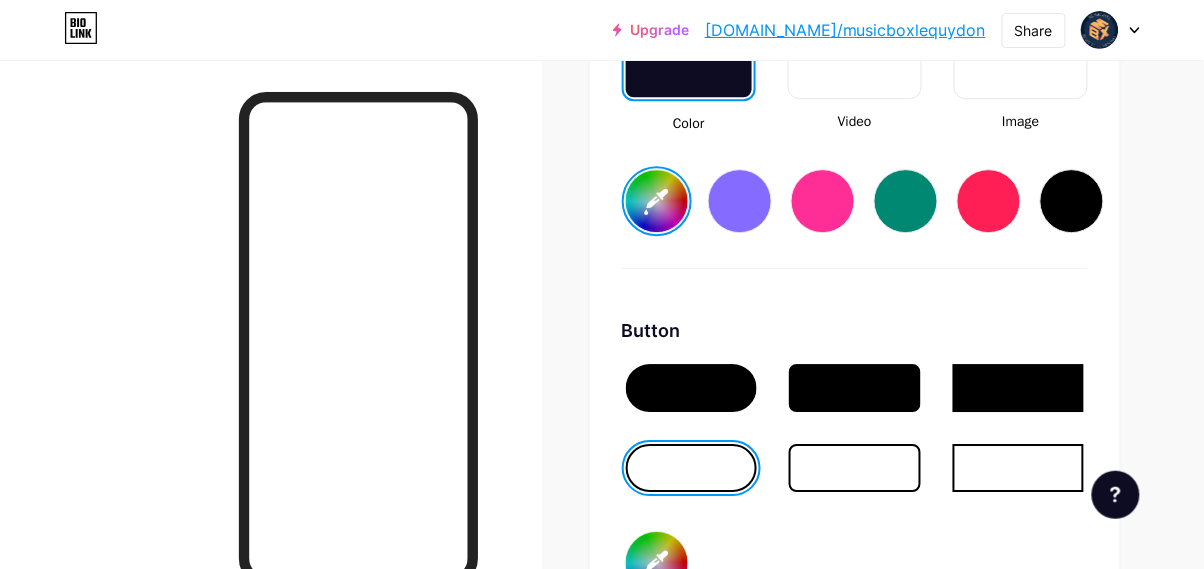 click on "#000000" at bounding box center (657, 563) 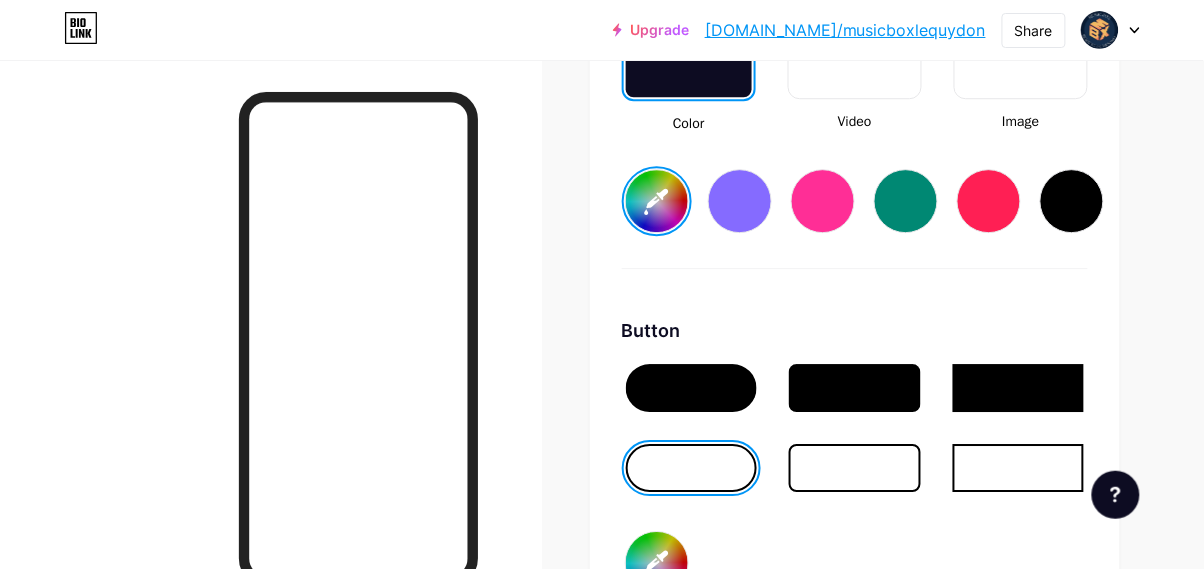 type on "#181a47" 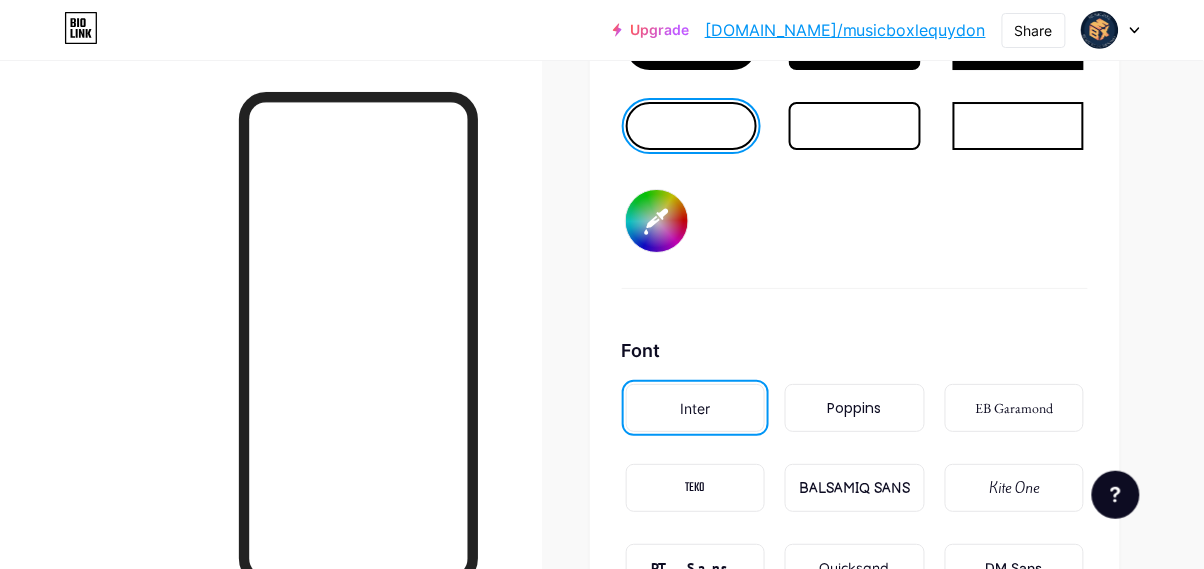 scroll, scrollTop: 3270, scrollLeft: 0, axis: vertical 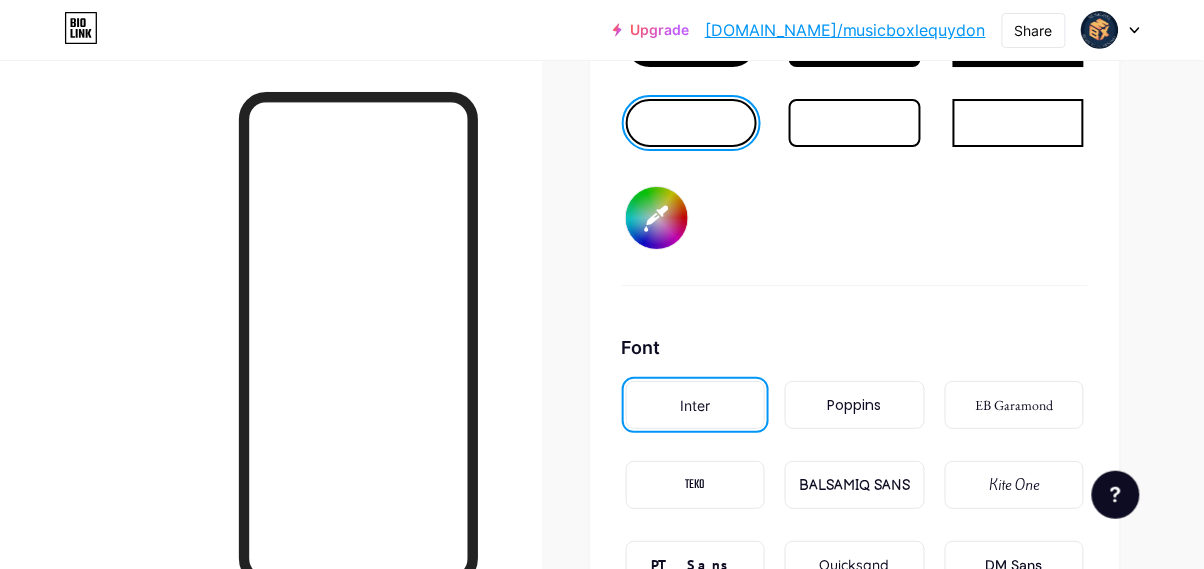 click on "BALSAMIQ SANS" at bounding box center (854, 485) 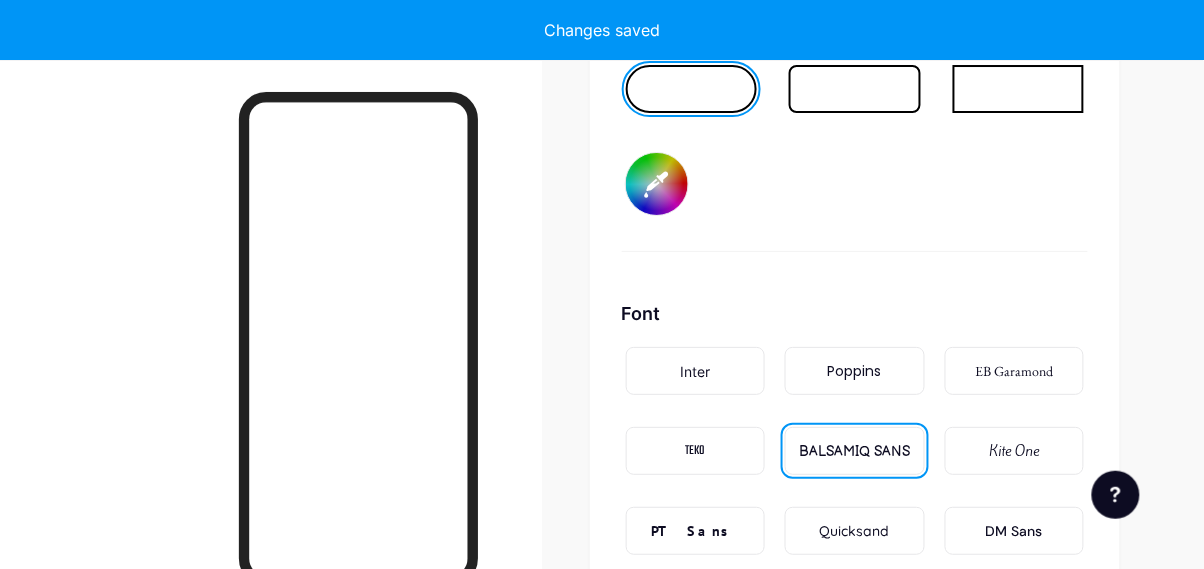 scroll, scrollTop: 3306, scrollLeft: 0, axis: vertical 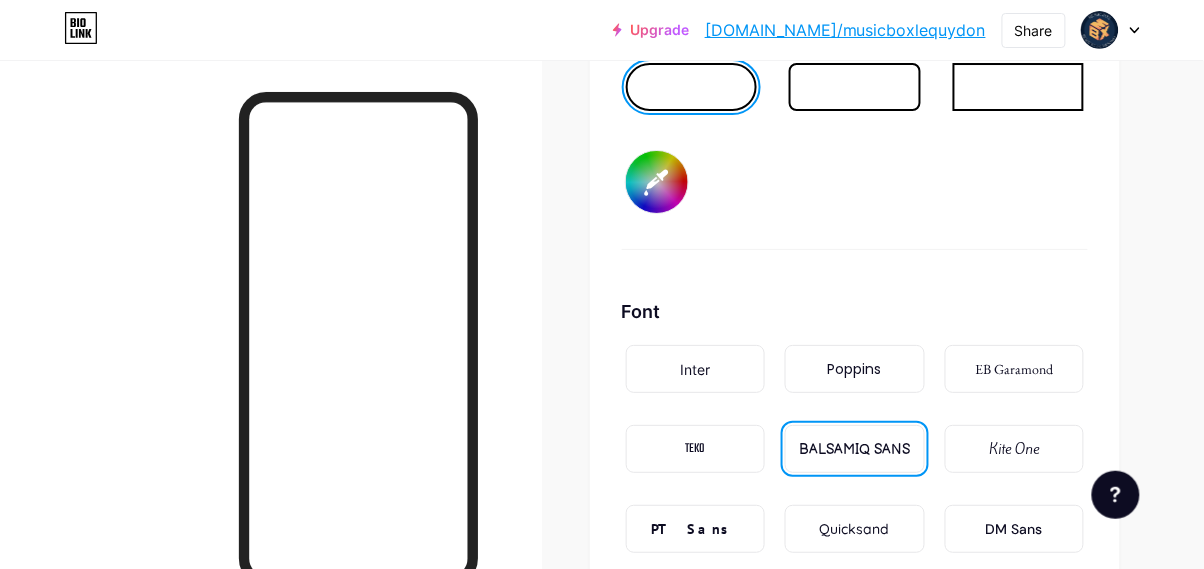 click on "Quicksand" at bounding box center [854, 529] 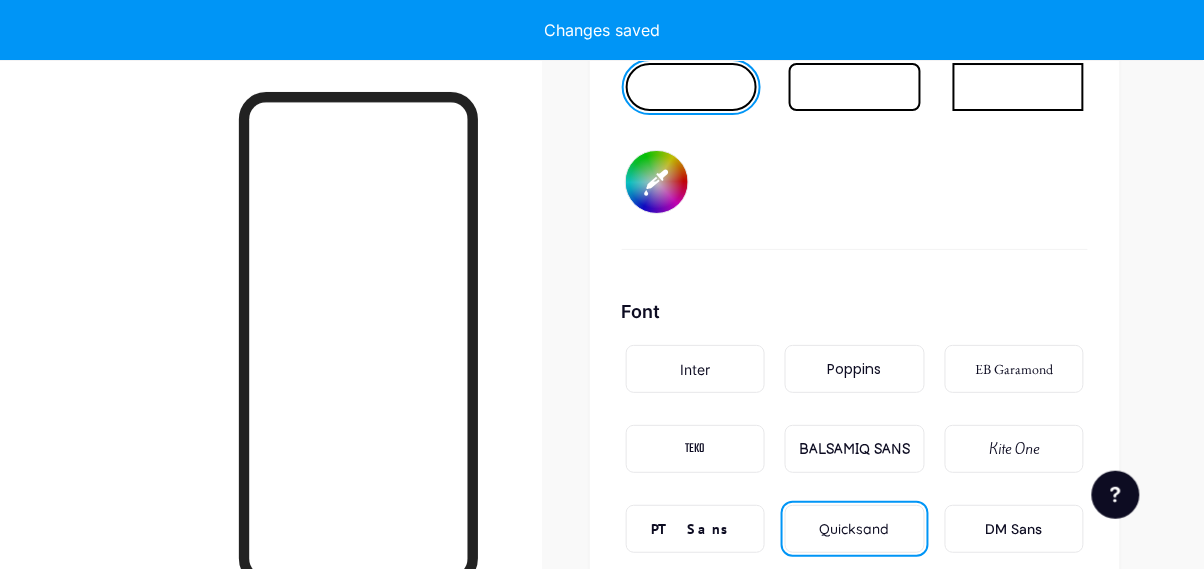 type on "#181a47" 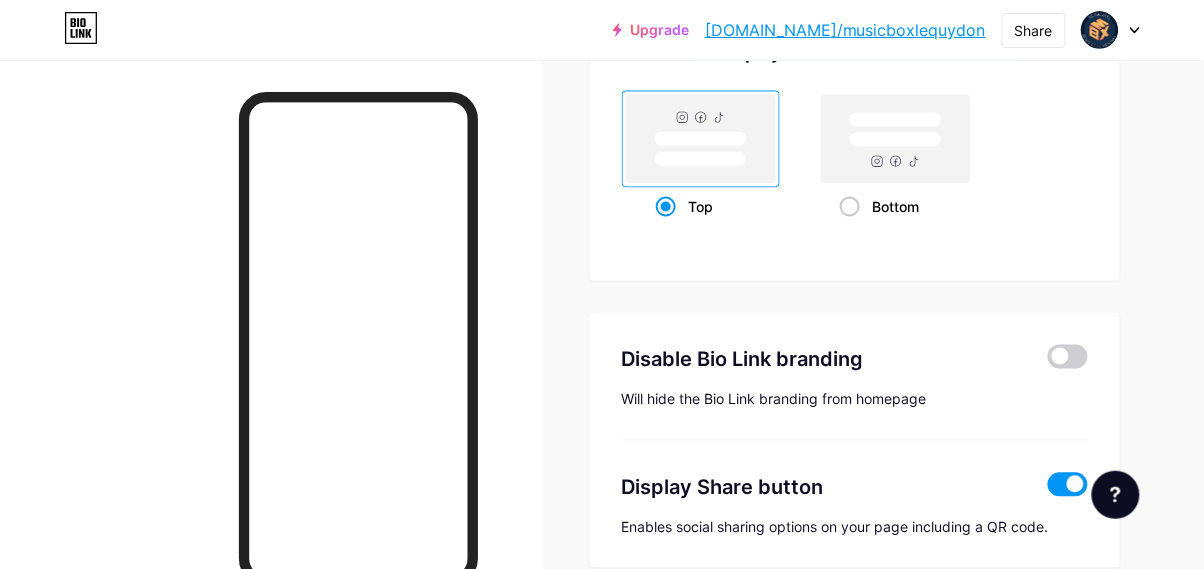 scroll, scrollTop: 4009, scrollLeft: 0, axis: vertical 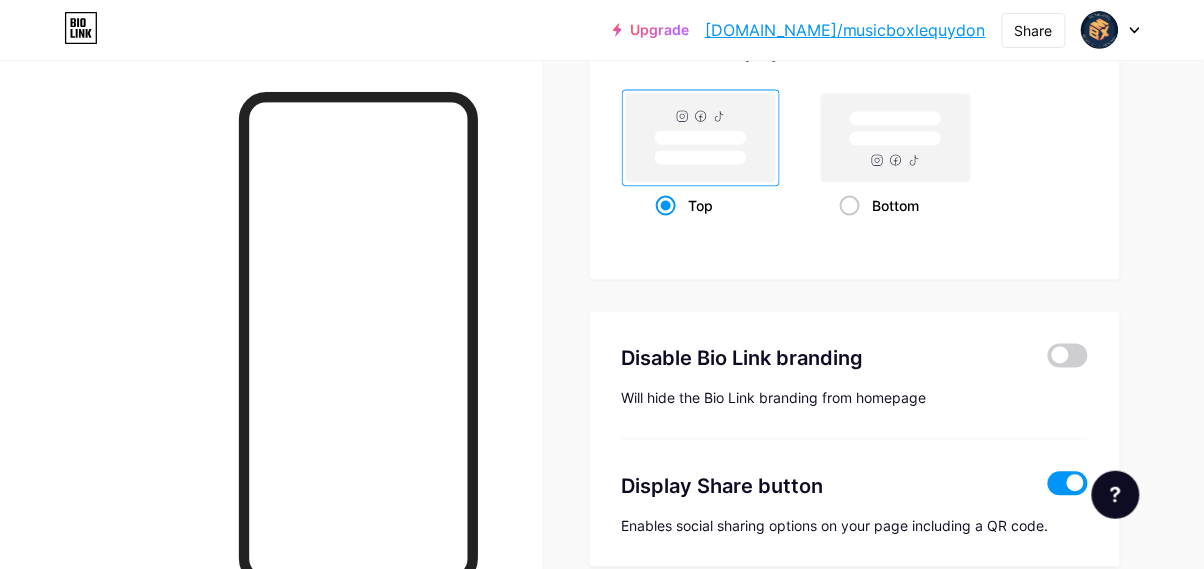 click at bounding box center [1068, 356] 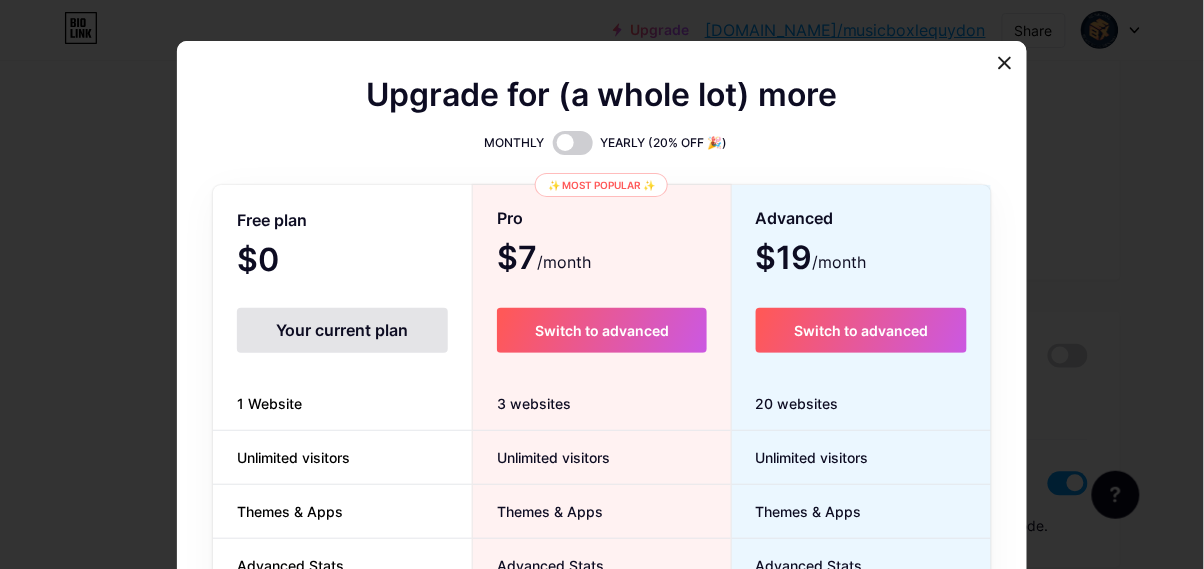click at bounding box center [1005, 63] 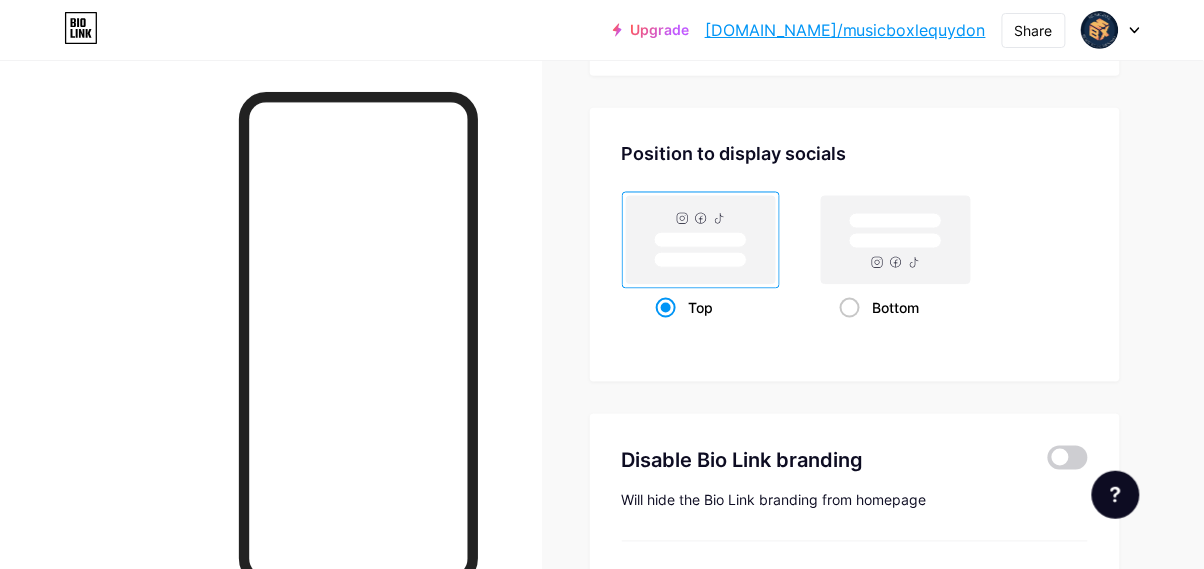 scroll, scrollTop: 3905, scrollLeft: 0, axis: vertical 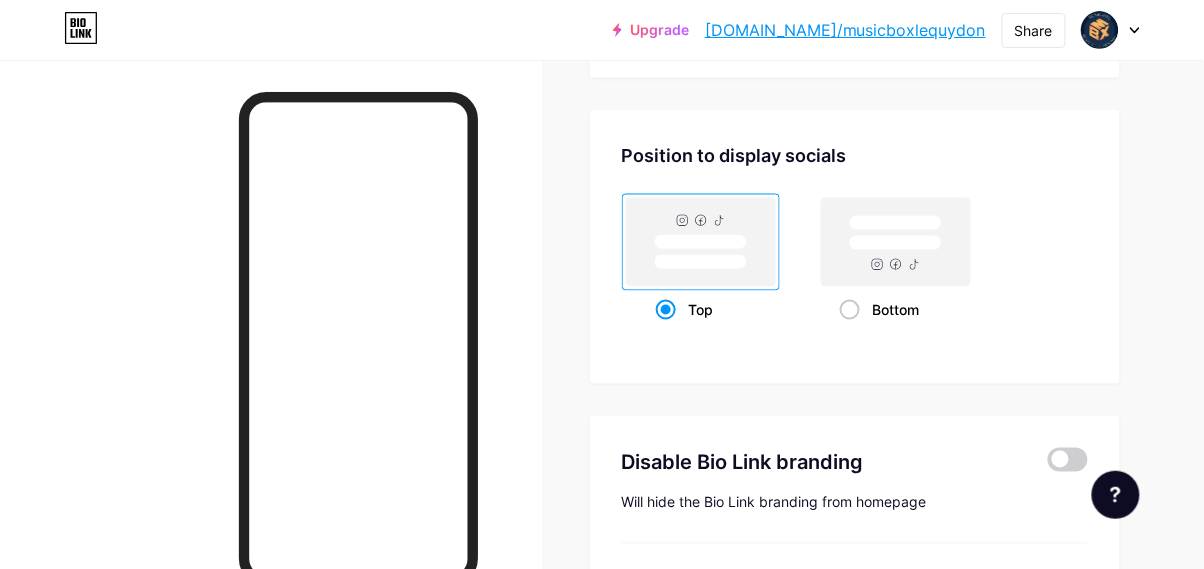 click on "Bottom" at bounding box center (896, 309) 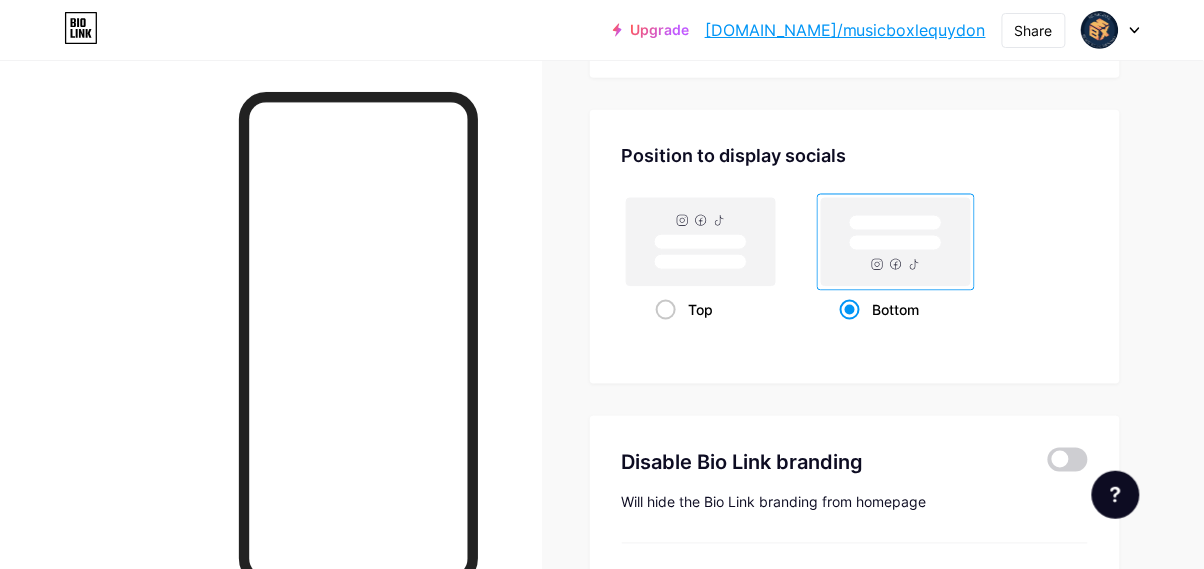 type on "#181a47" 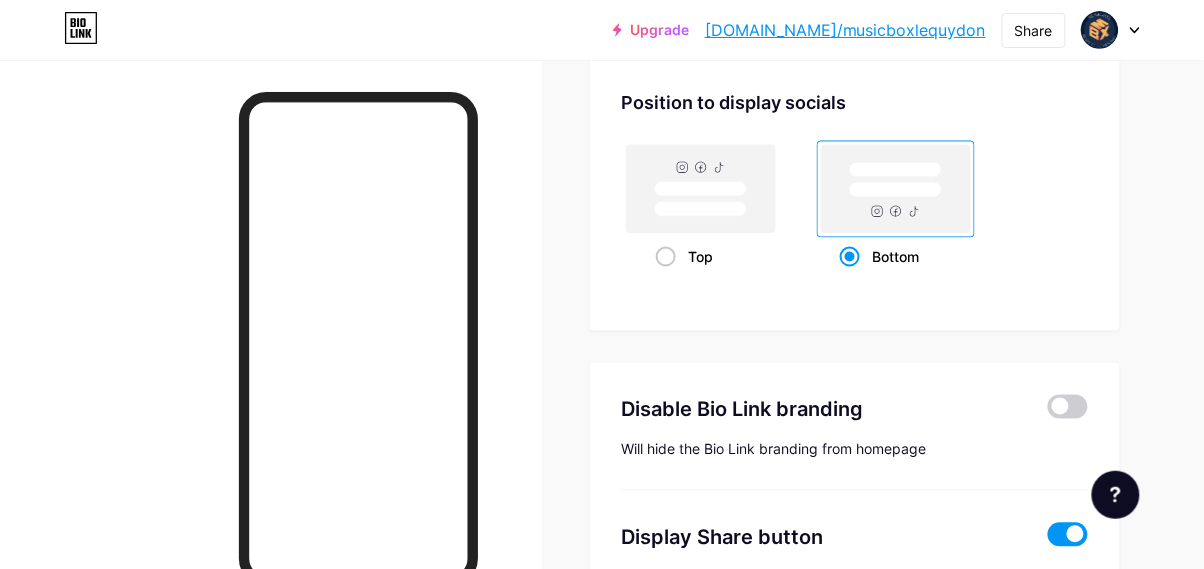 scroll, scrollTop: 4017, scrollLeft: 0, axis: vertical 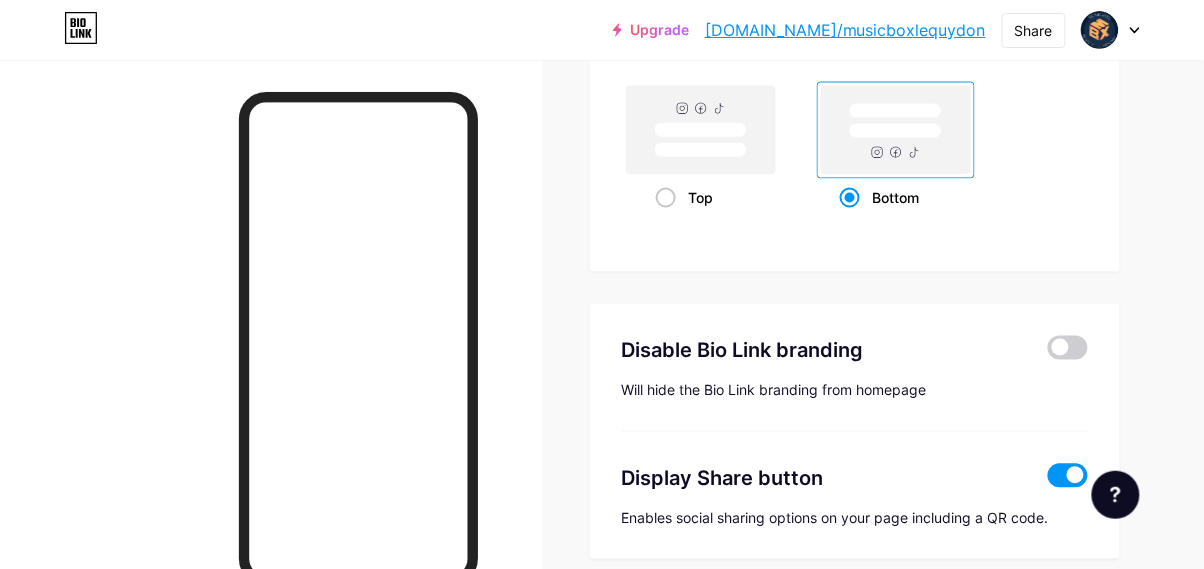 click 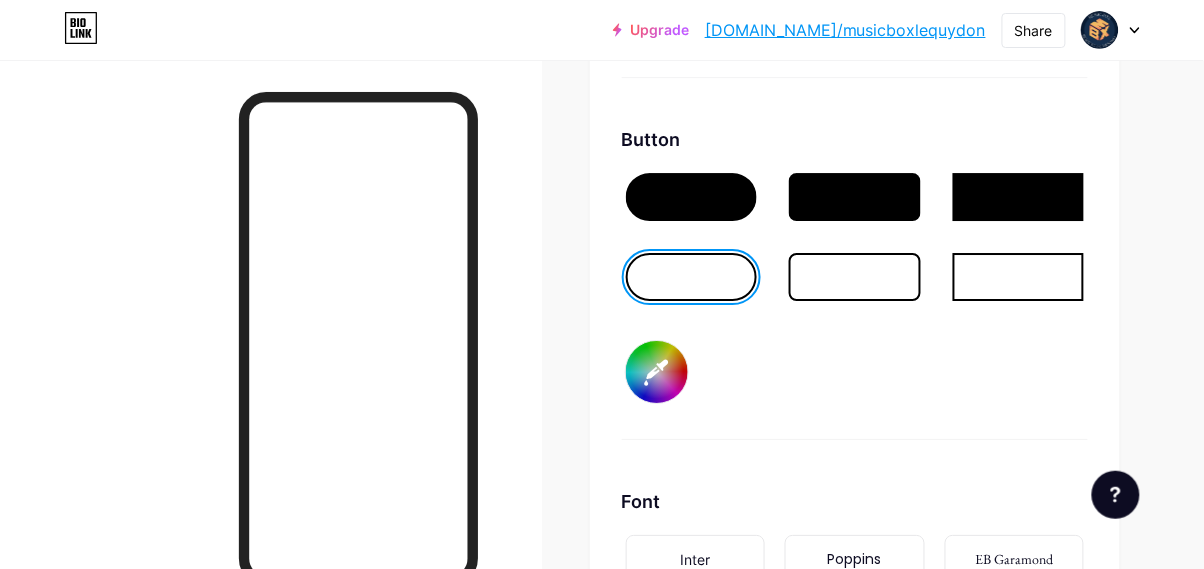 scroll, scrollTop: 3105, scrollLeft: 0, axis: vertical 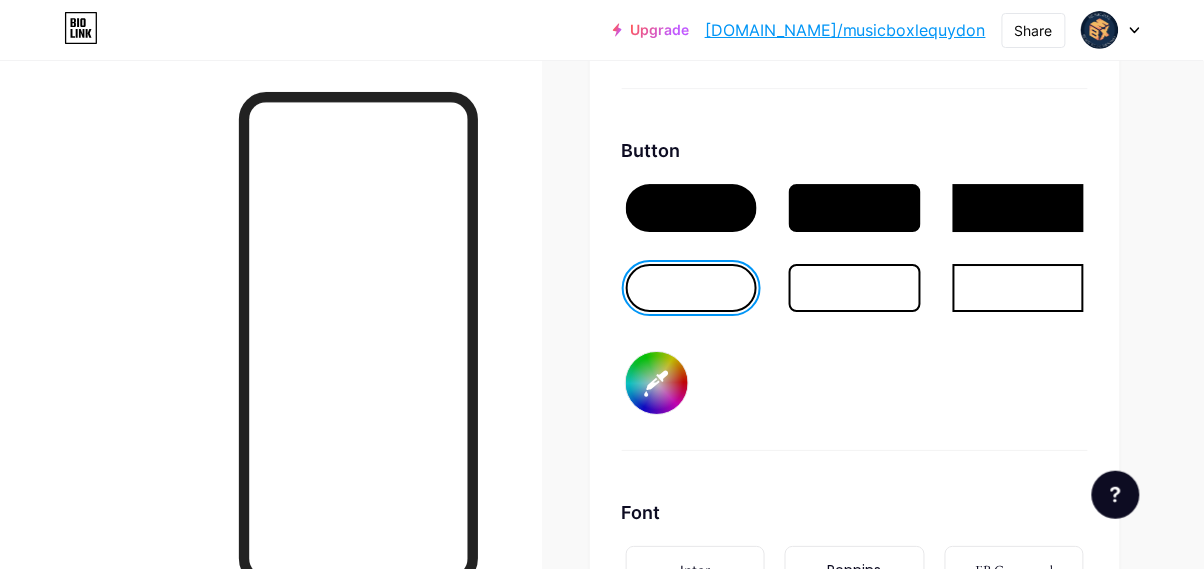 click at bounding box center (691, 208) 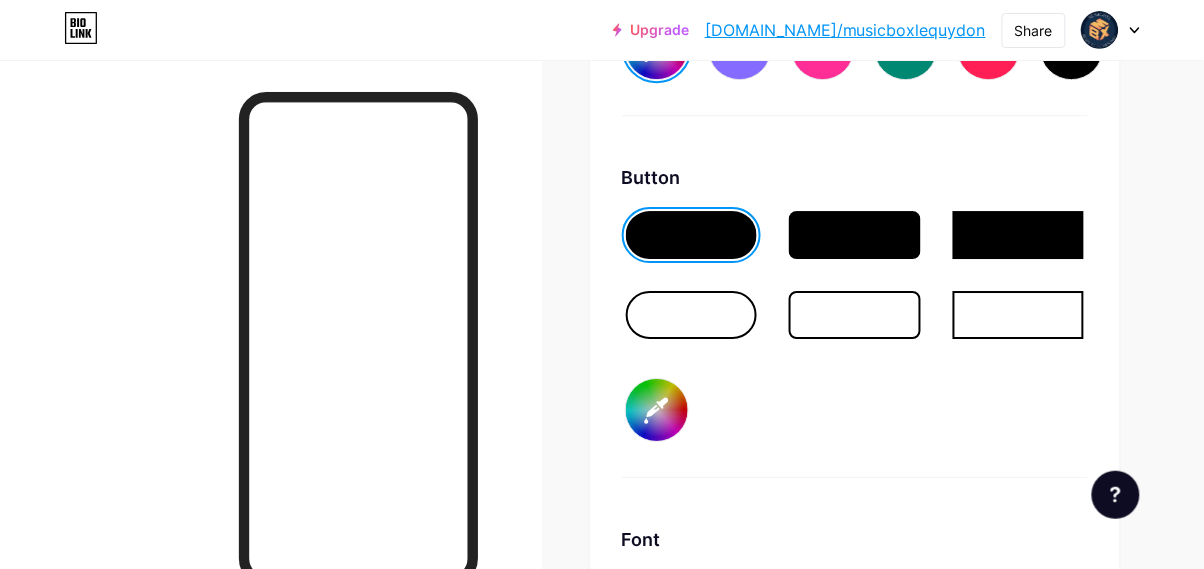 scroll, scrollTop: 3064, scrollLeft: 0, axis: vertical 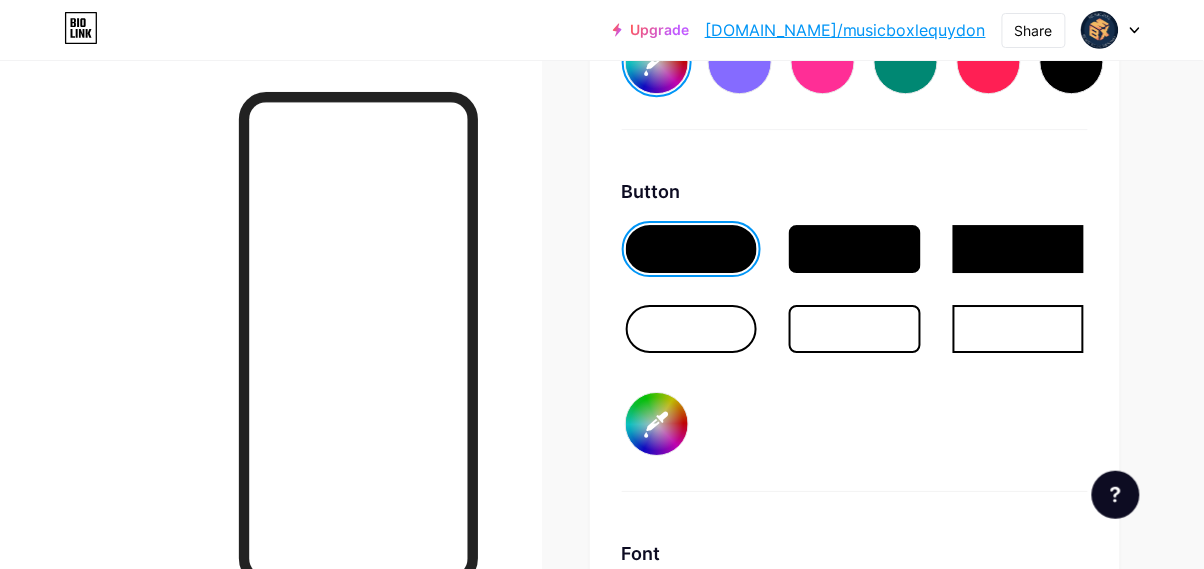 click on "#ffffff" at bounding box center (657, 424) 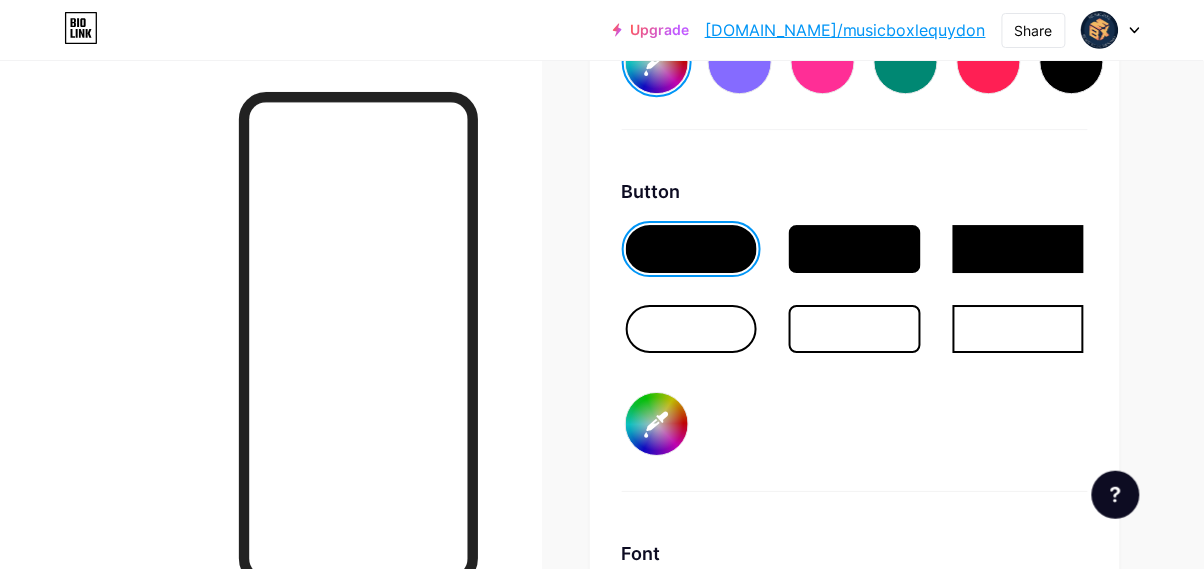 type on "#181a47" 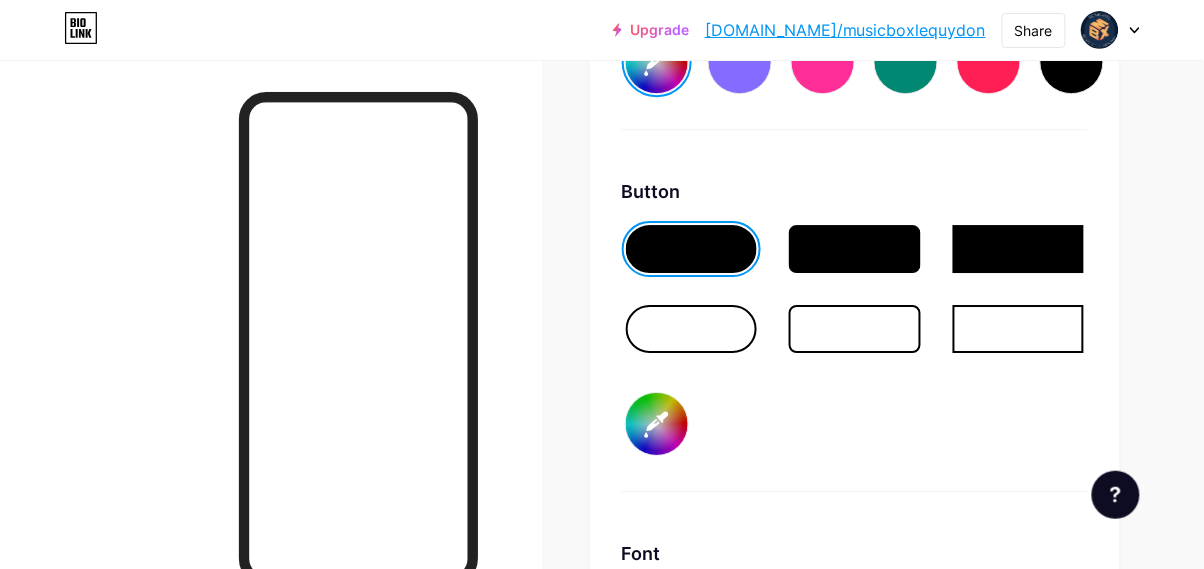 type on "#d6b06d" 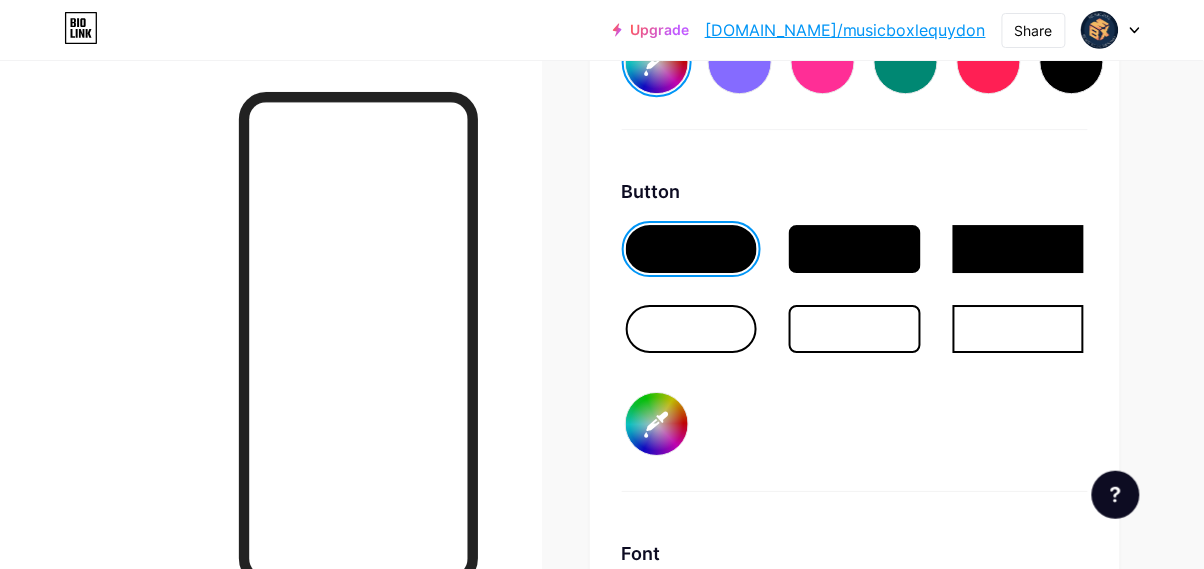 click on "#d6b06d" at bounding box center (657, 424) 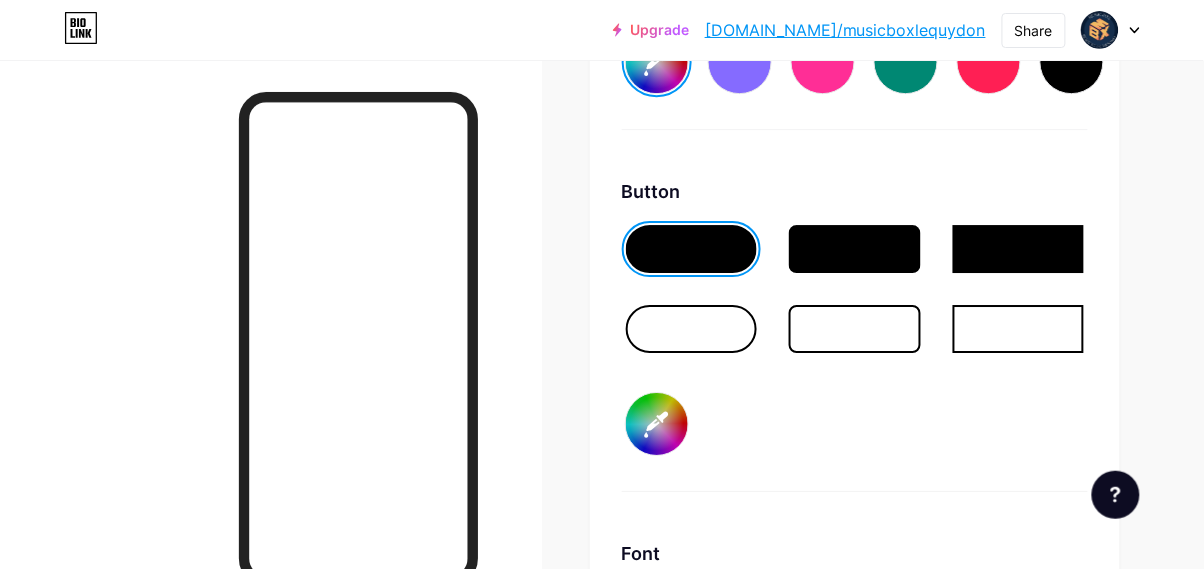 click on "#d6b06d" at bounding box center (657, 424) 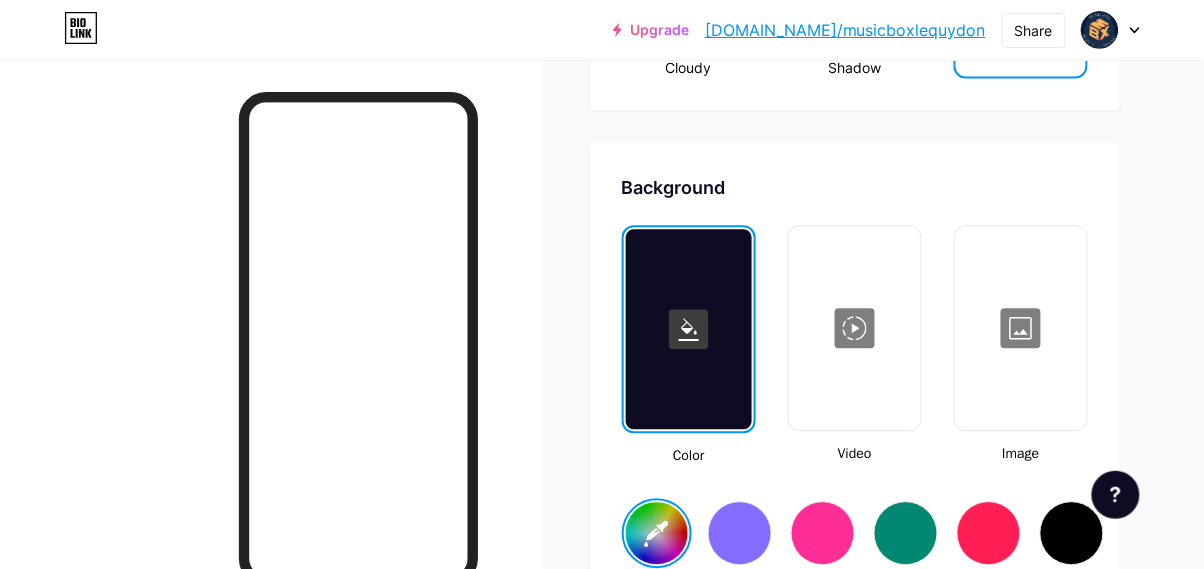 scroll, scrollTop: 2593, scrollLeft: 0, axis: vertical 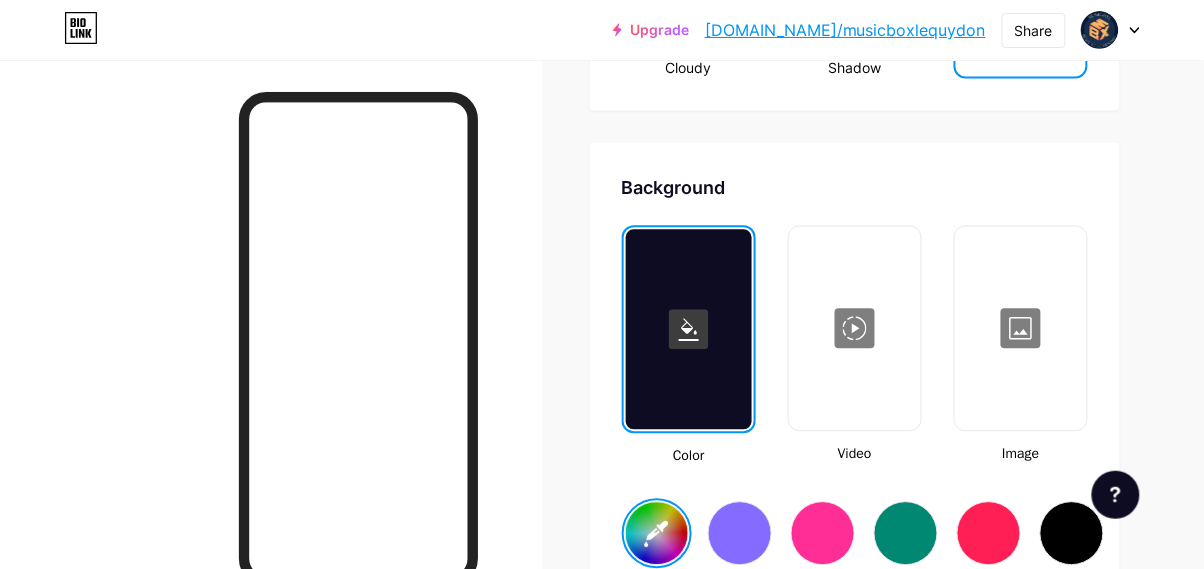 click 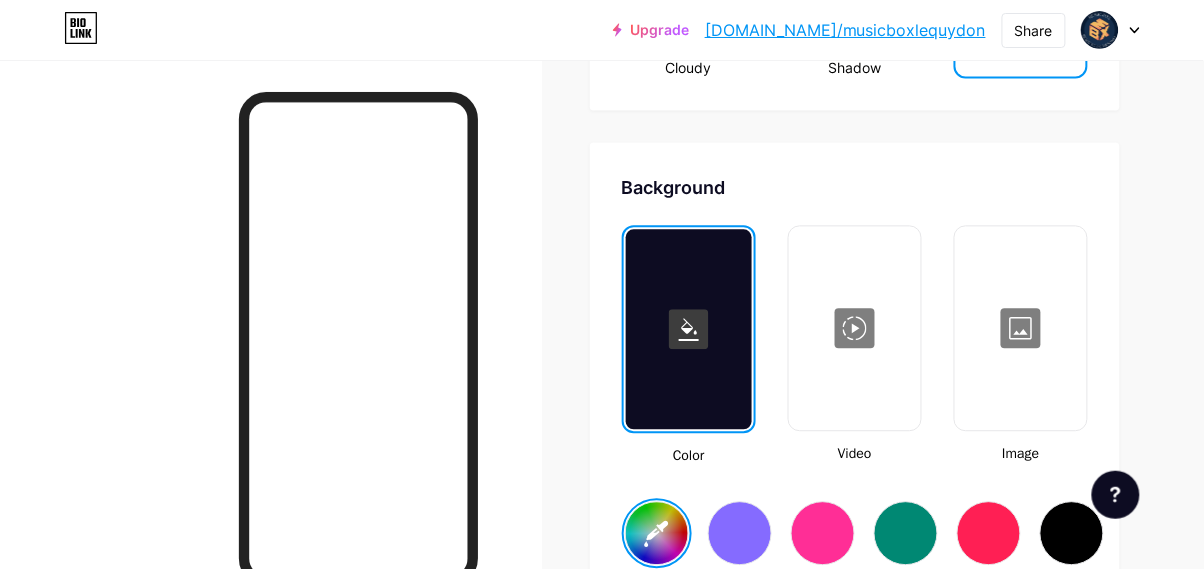 click on "#d49957" at bounding box center (657, 533) 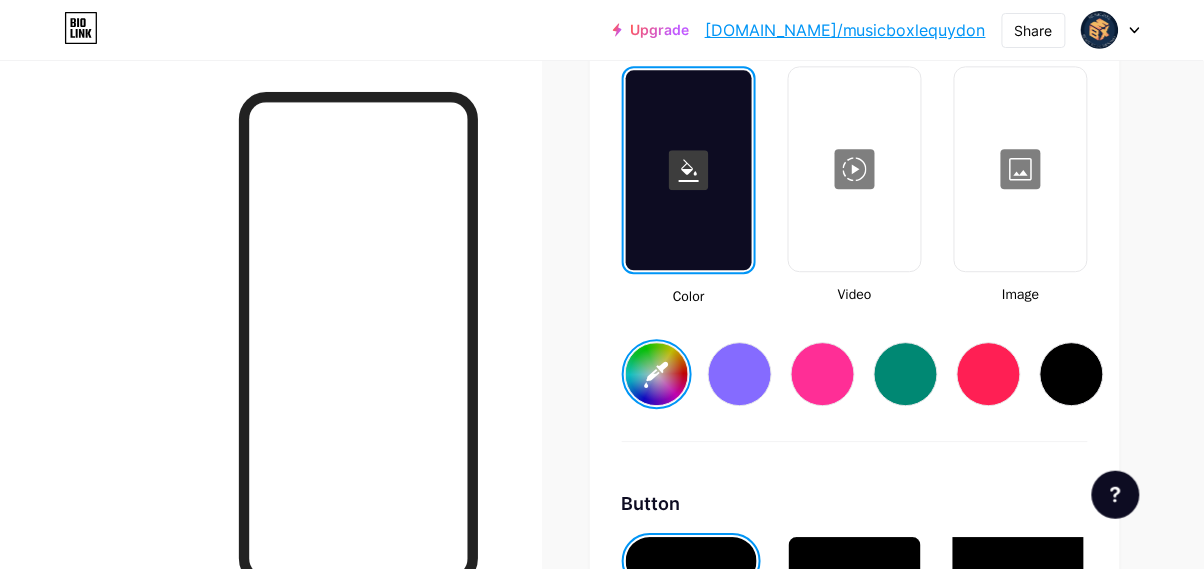 scroll, scrollTop: 2759, scrollLeft: 0, axis: vertical 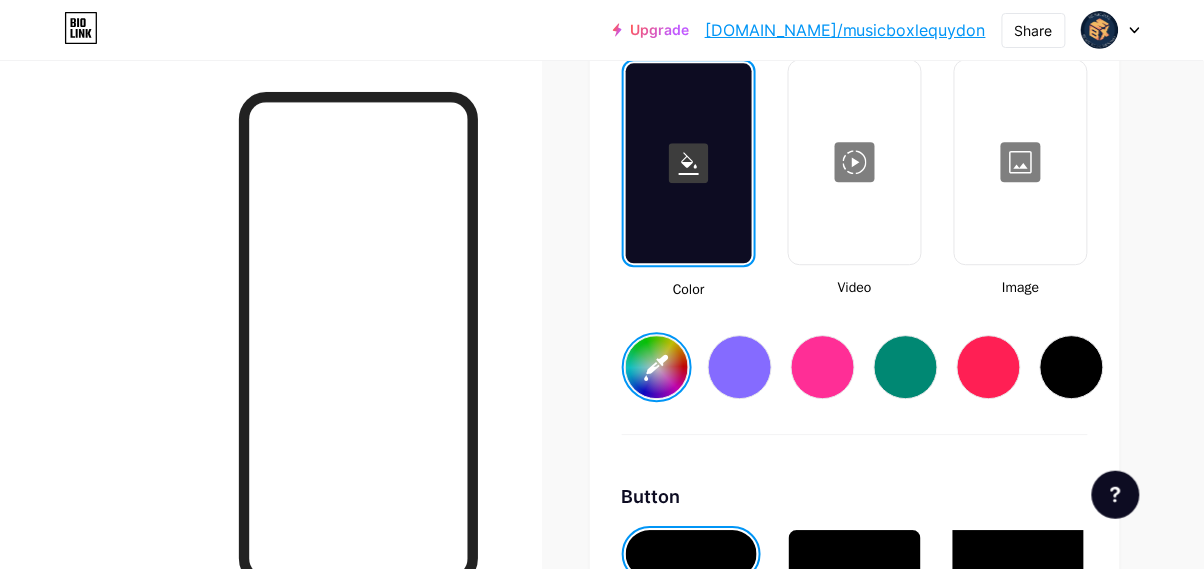 click at bounding box center (1072, 367) 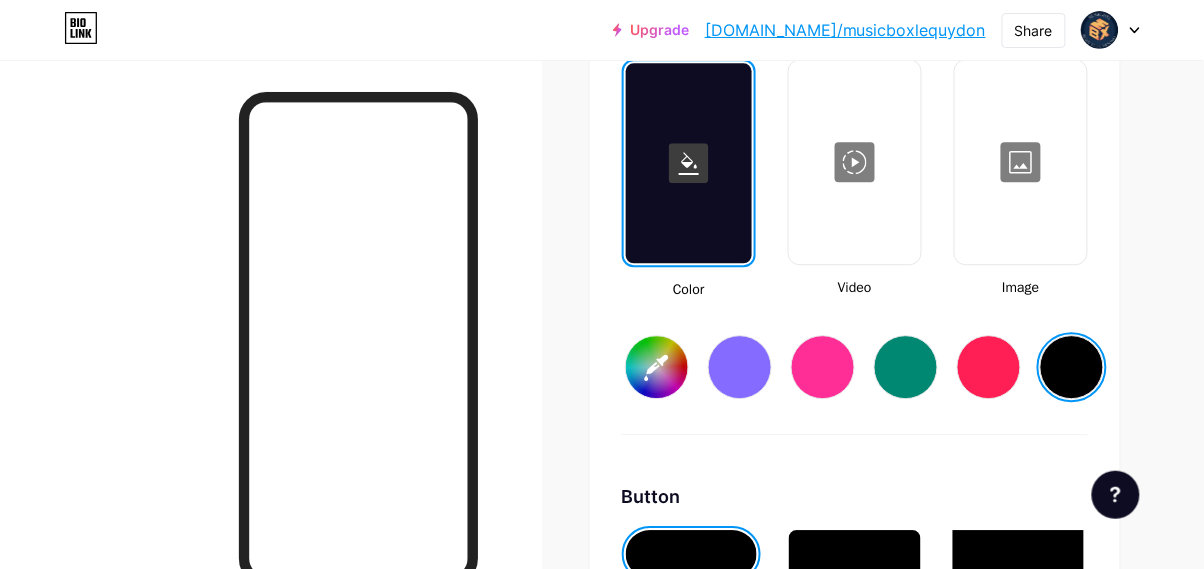 click on "Background         Color           Video             Image           #000000     Button       #ffffff   Font   Inter Poppins EB Garamond TEKO BALSAMIQ SANS Kite One PT Sans Quicksand DM Sans     #000000   Changes saved" at bounding box center [855, 600] 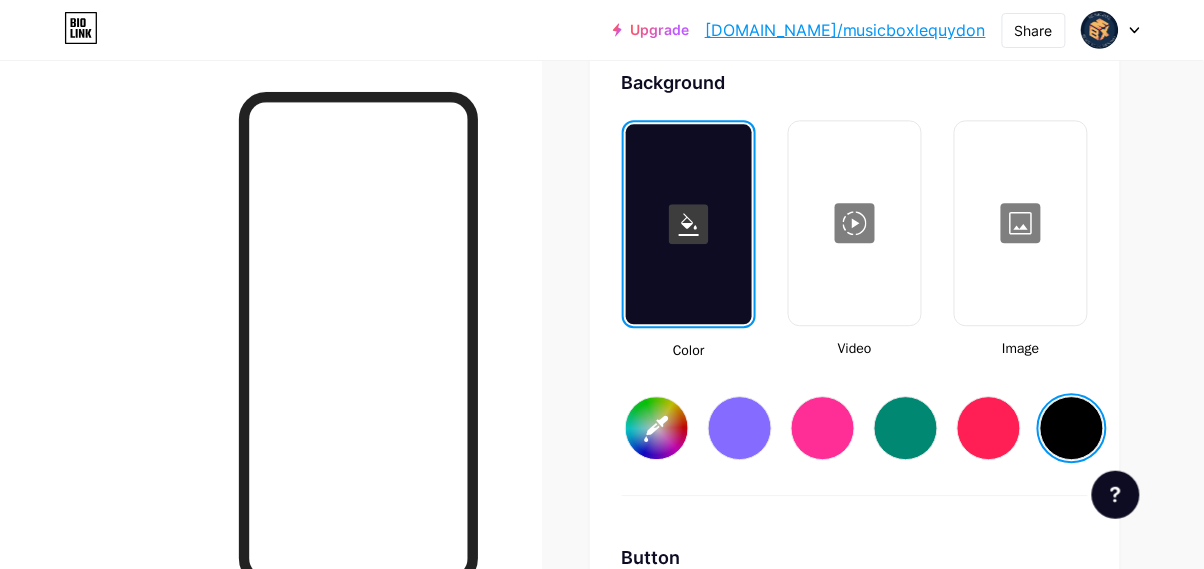 scroll, scrollTop: 2691, scrollLeft: 0, axis: vertical 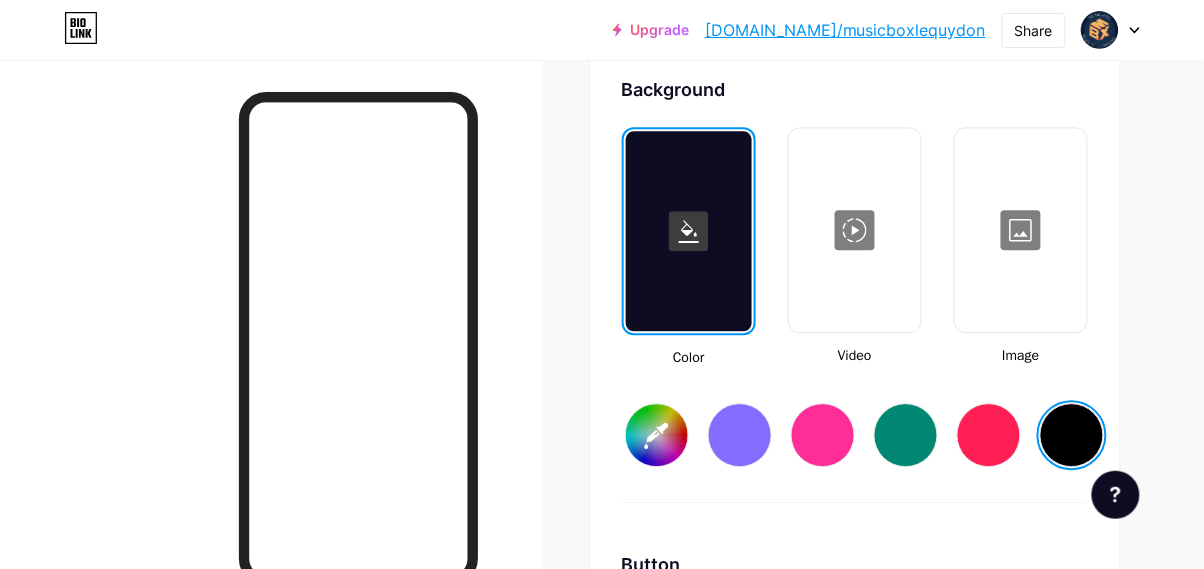 click on "#000000" at bounding box center [657, 435] 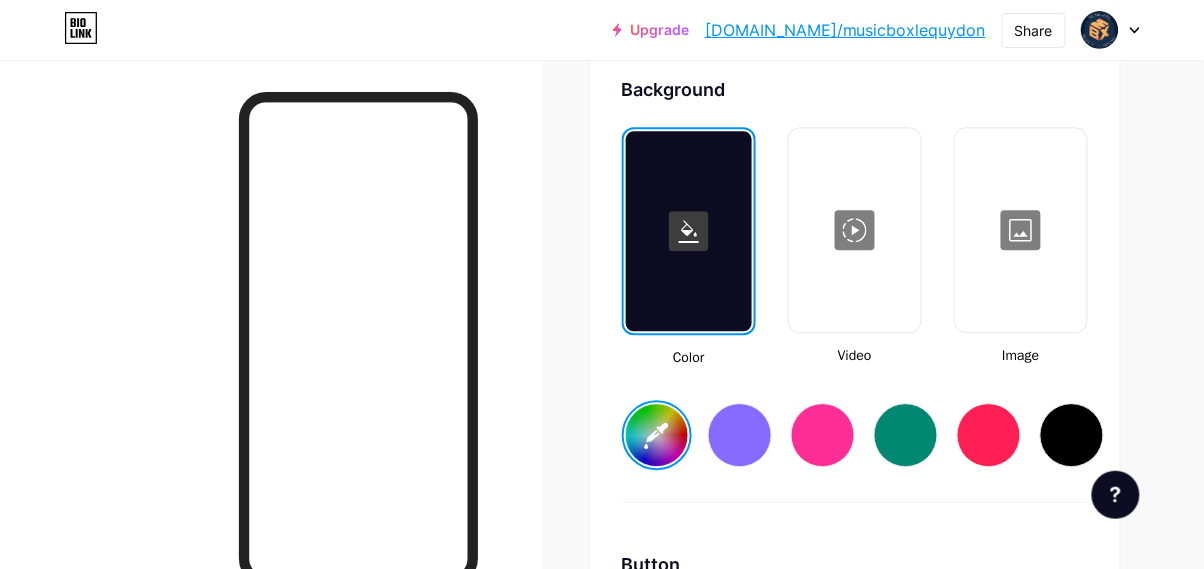click on "#ffb845" at bounding box center [657, 435] 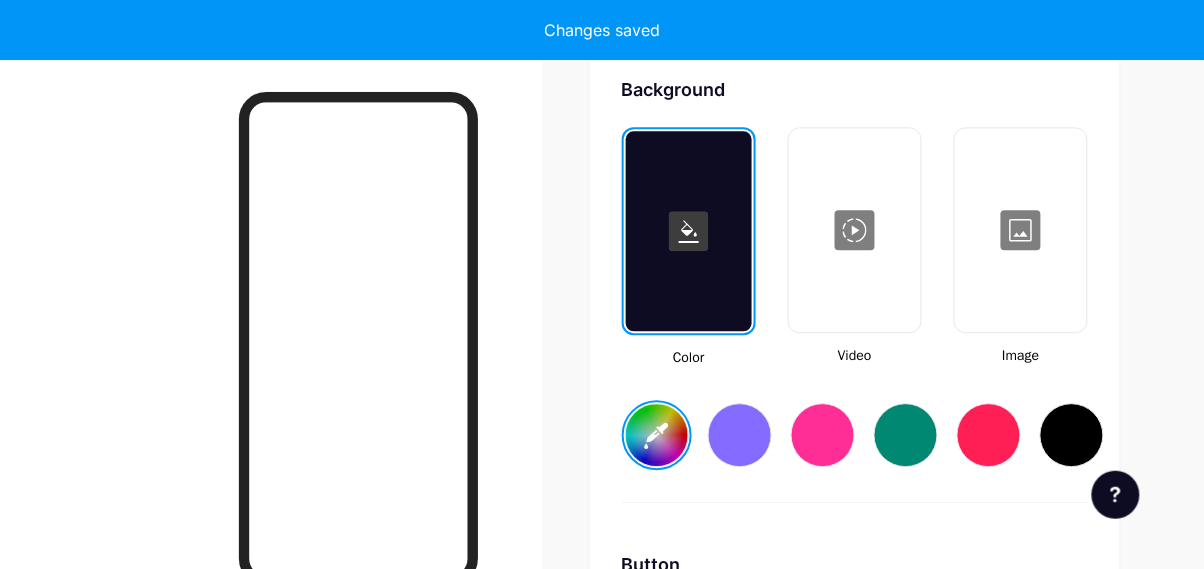 type on "#ff3333" 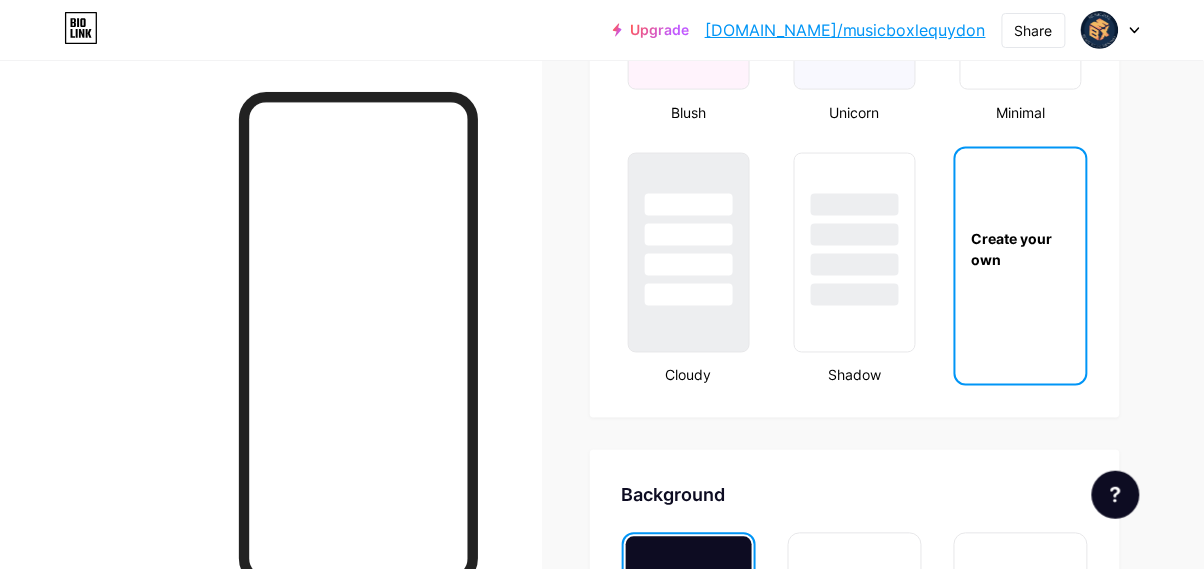 scroll, scrollTop: 0, scrollLeft: 0, axis: both 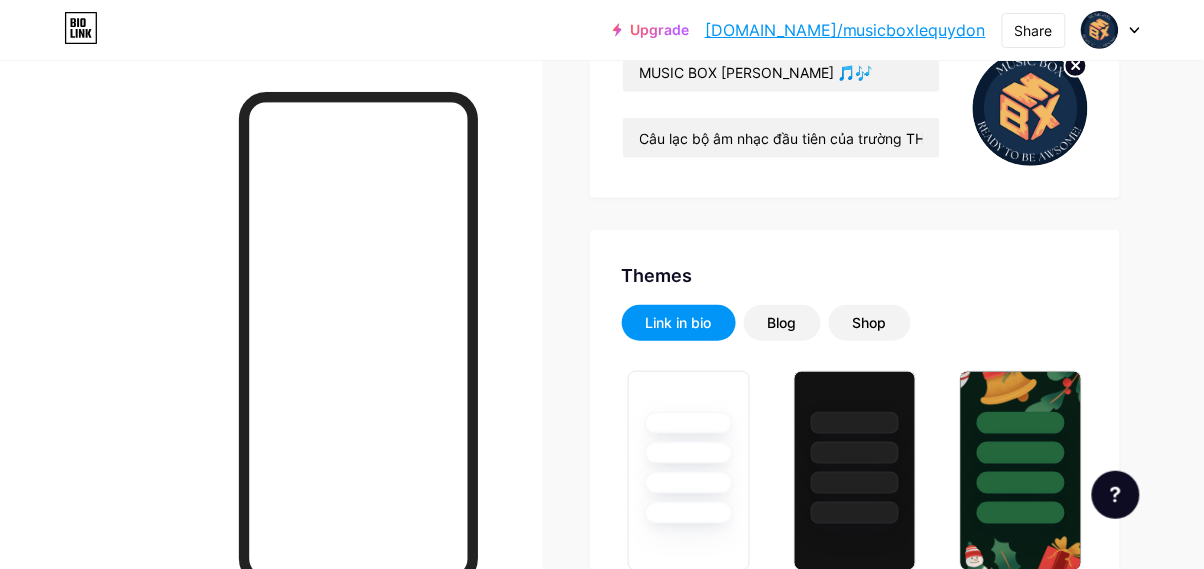 type on "#ff3333" 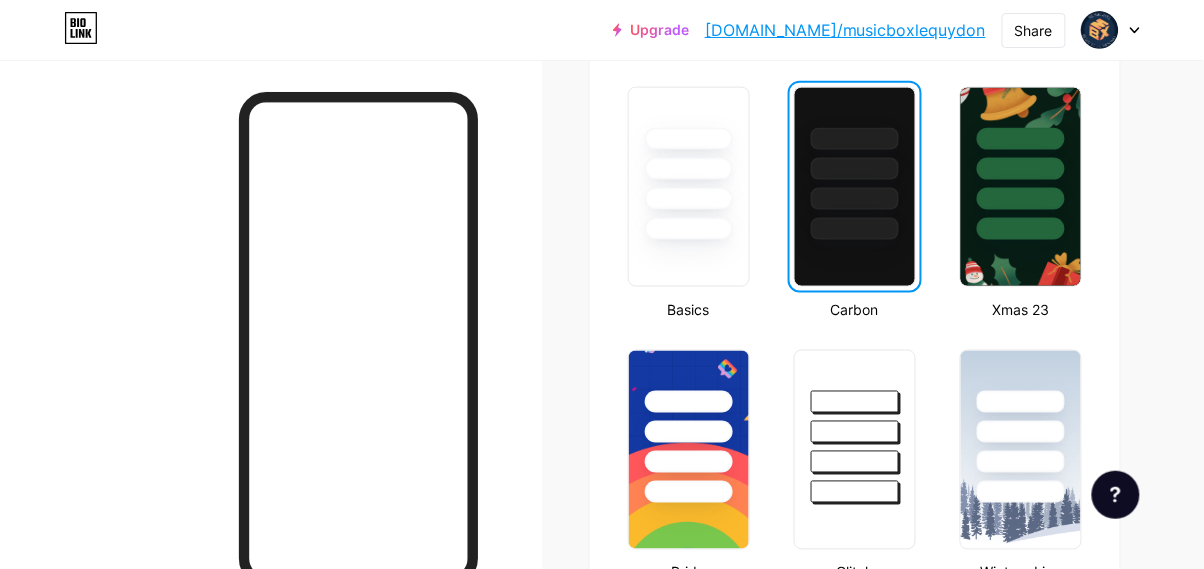 scroll, scrollTop: 606, scrollLeft: 0, axis: vertical 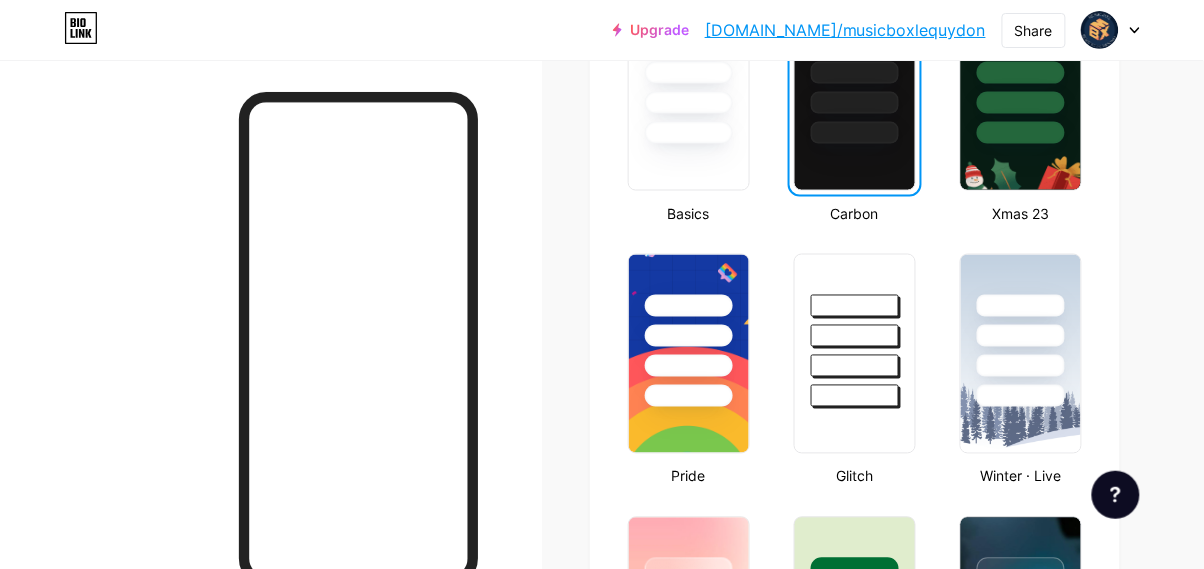 click at bounding box center [855, 396] 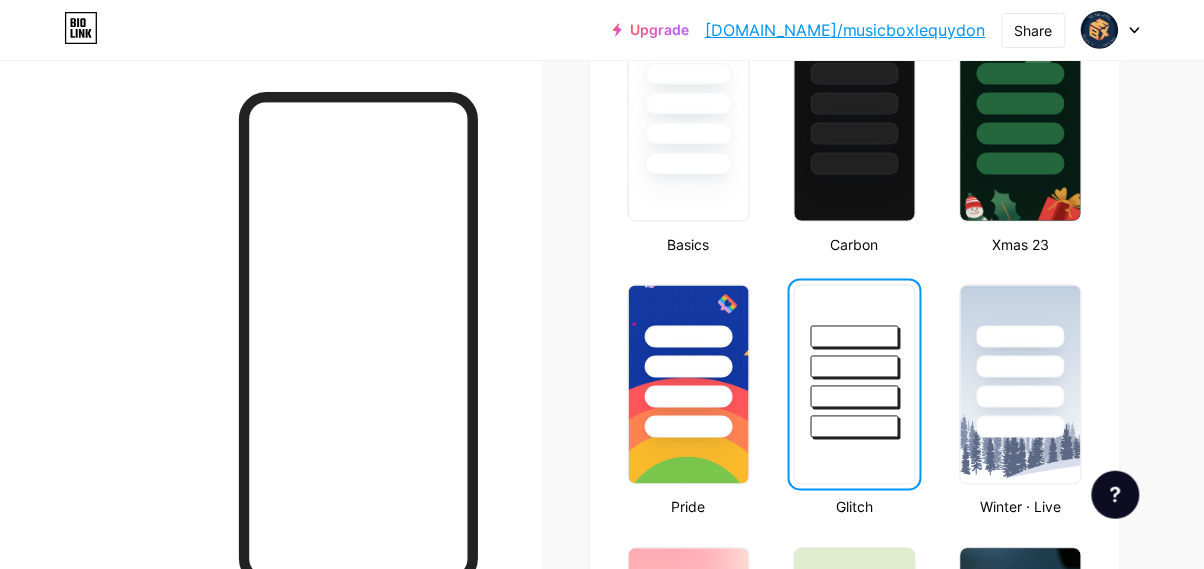 scroll, scrollTop: 572, scrollLeft: 0, axis: vertical 